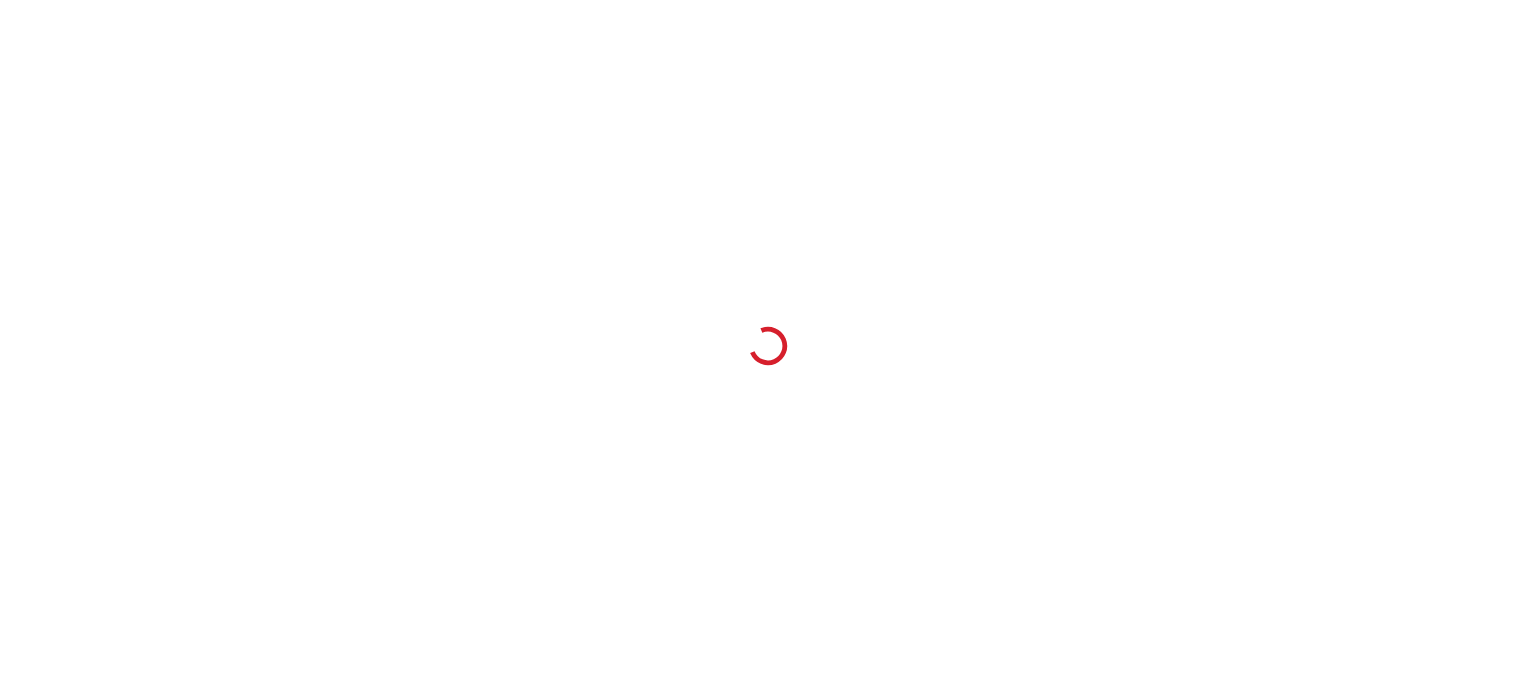 scroll, scrollTop: 0, scrollLeft: 0, axis: both 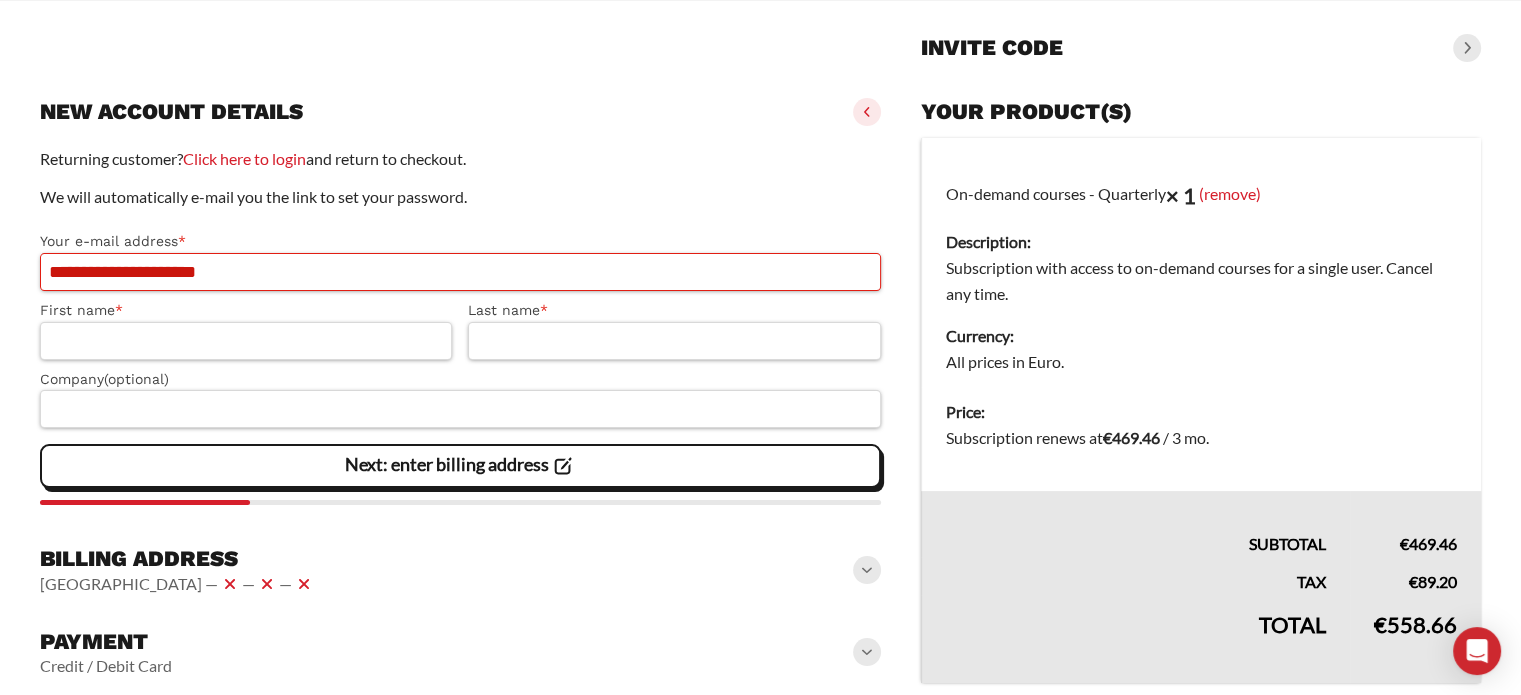 type on "**********" 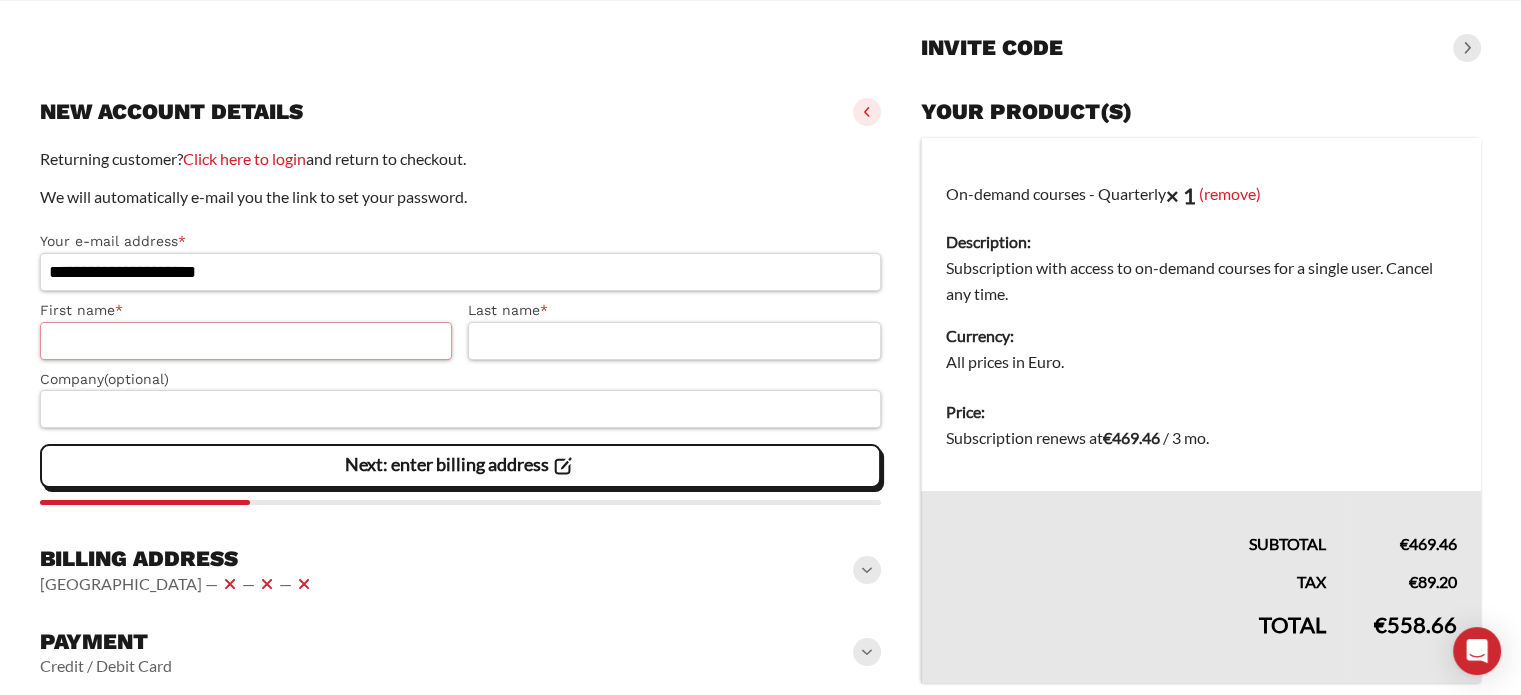 click on "First name  *" at bounding box center [246, 341] 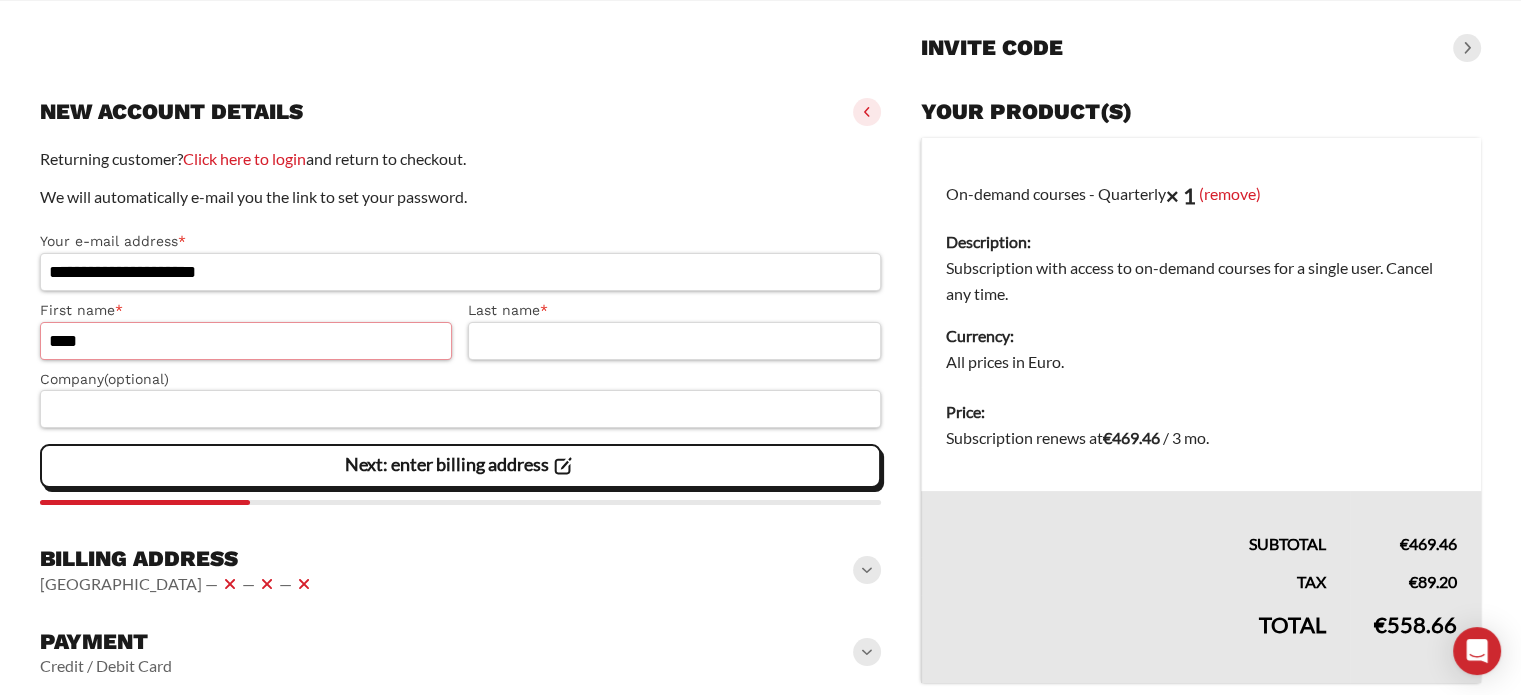 type on "****" 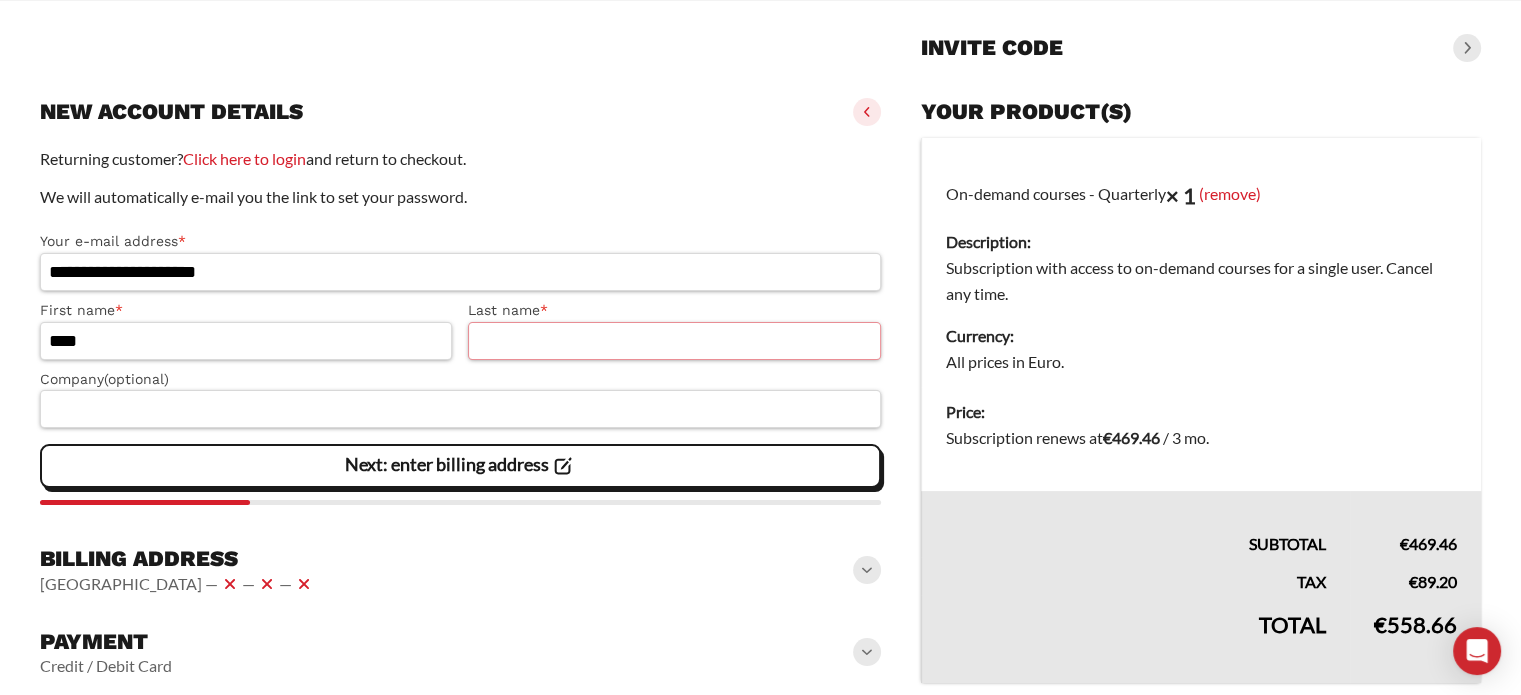 click on "Last name  *" at bounding box center [674, 341] 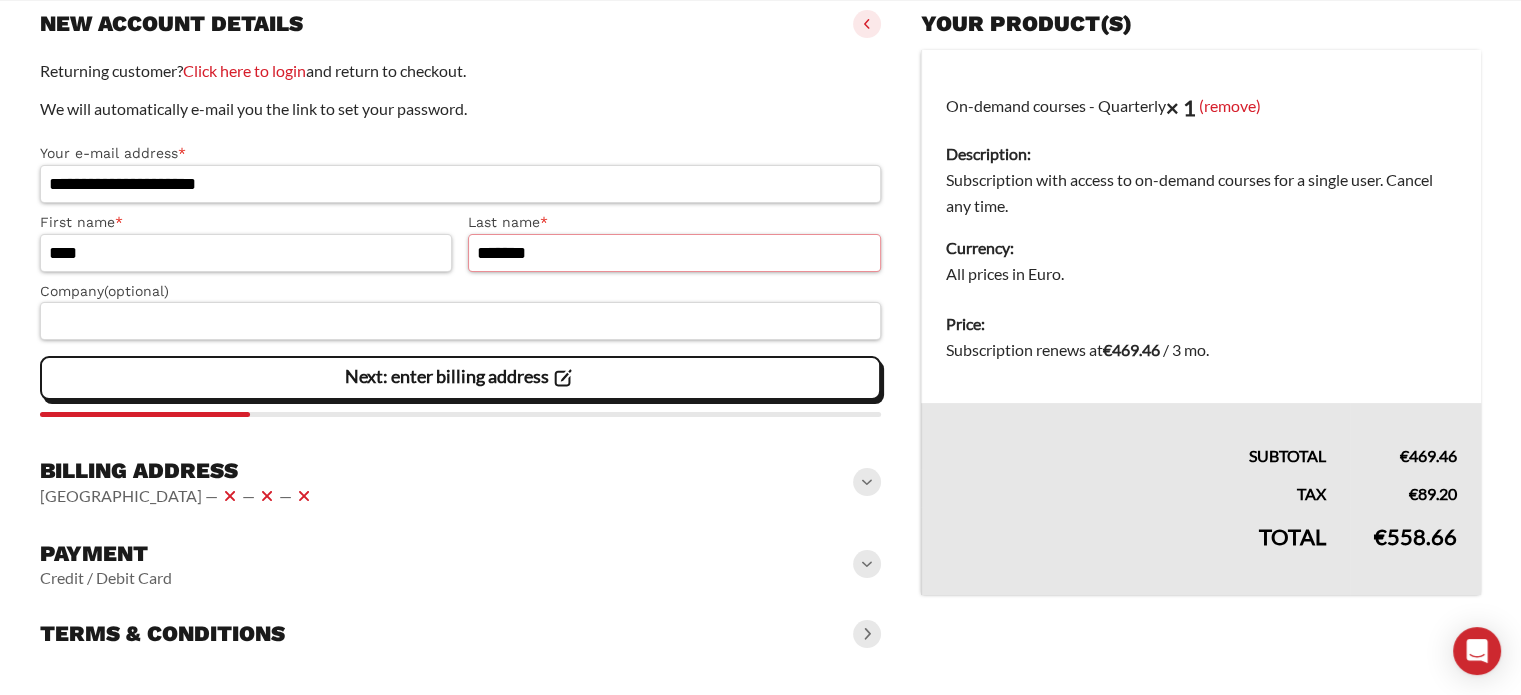 scroll, scrollTop: 276, scrollLeft: 0, axis: vertical 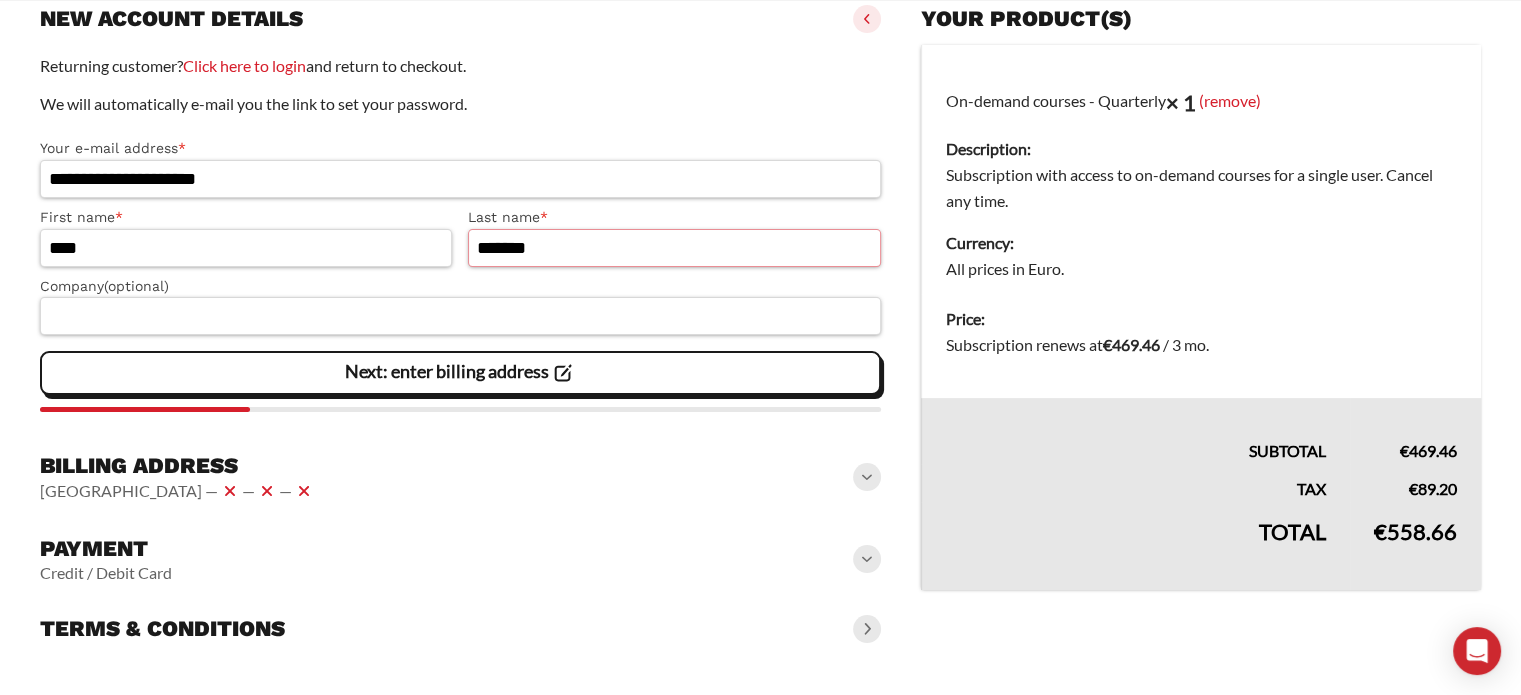 type on "*******" 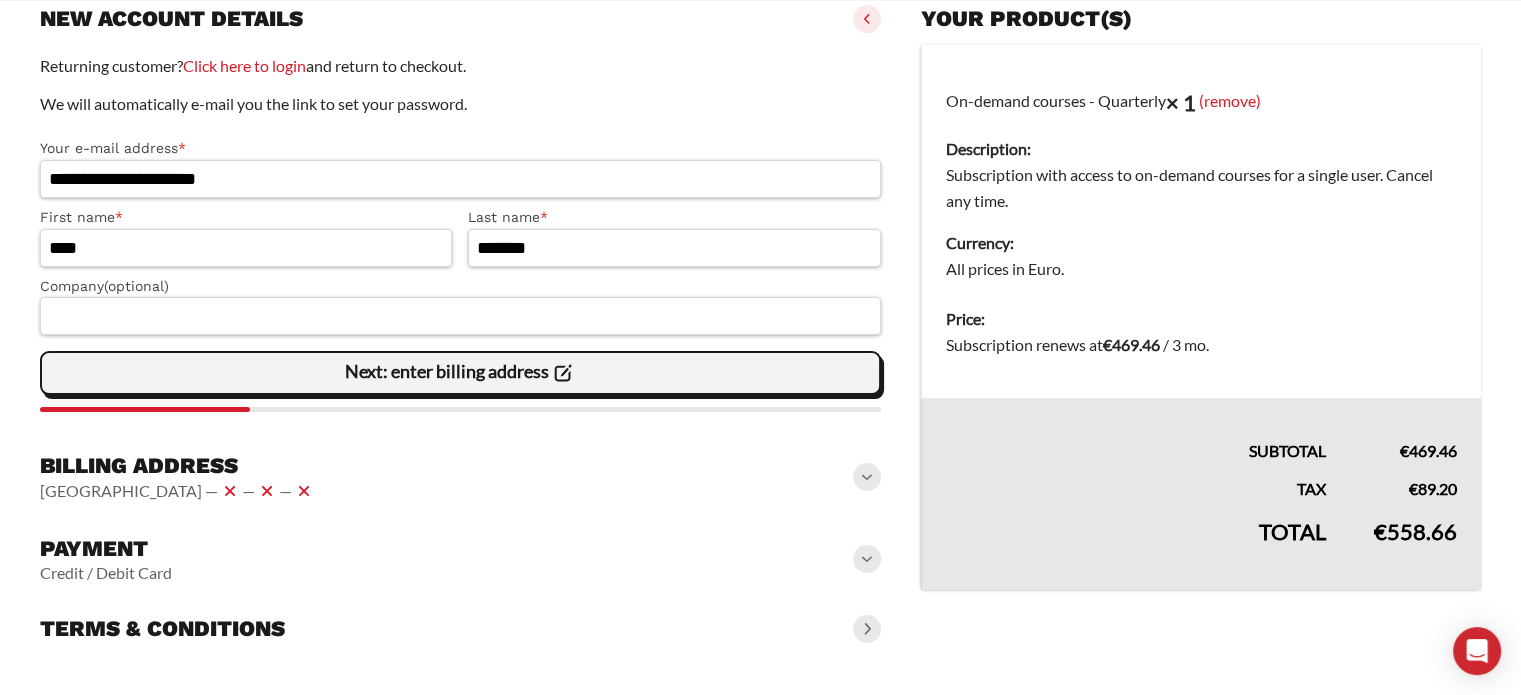 click on "Next: enter billing address" 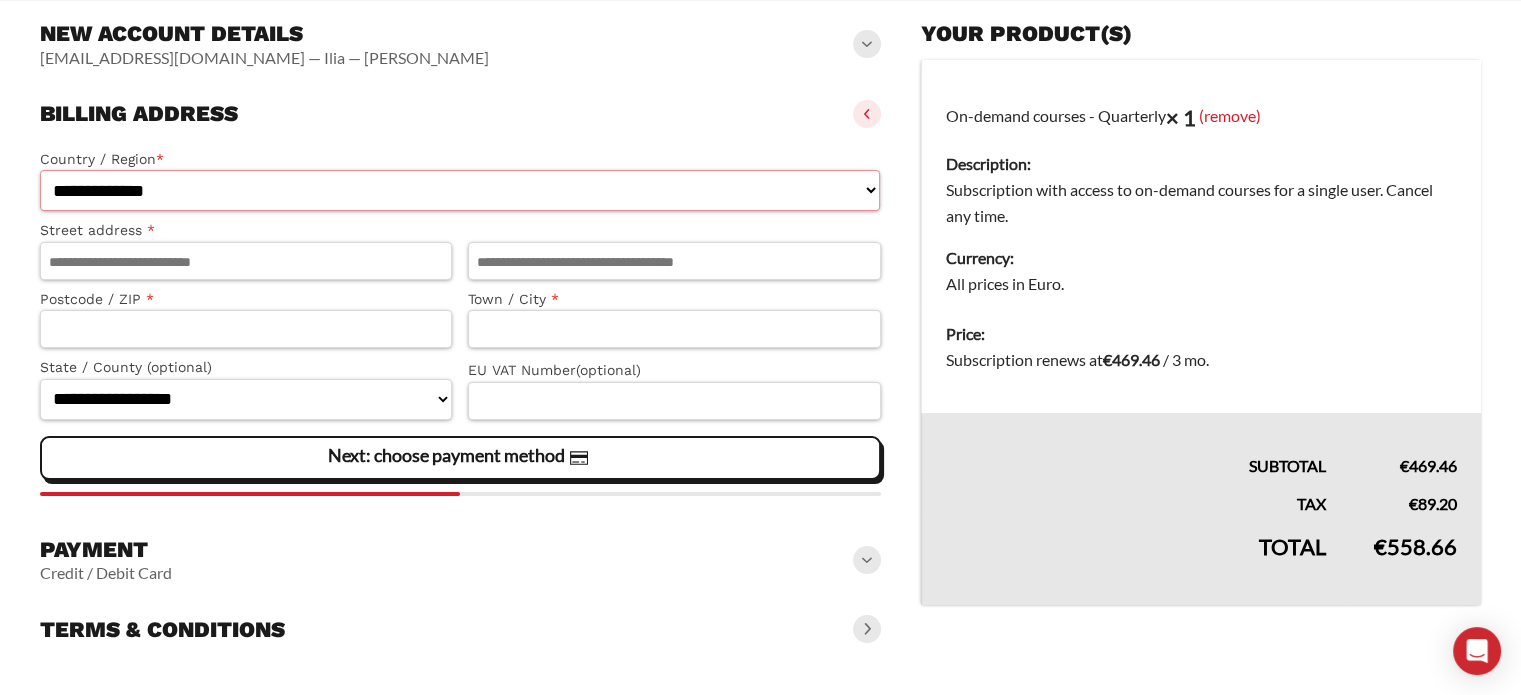 click on "**********" at bounding box center (460, 190) 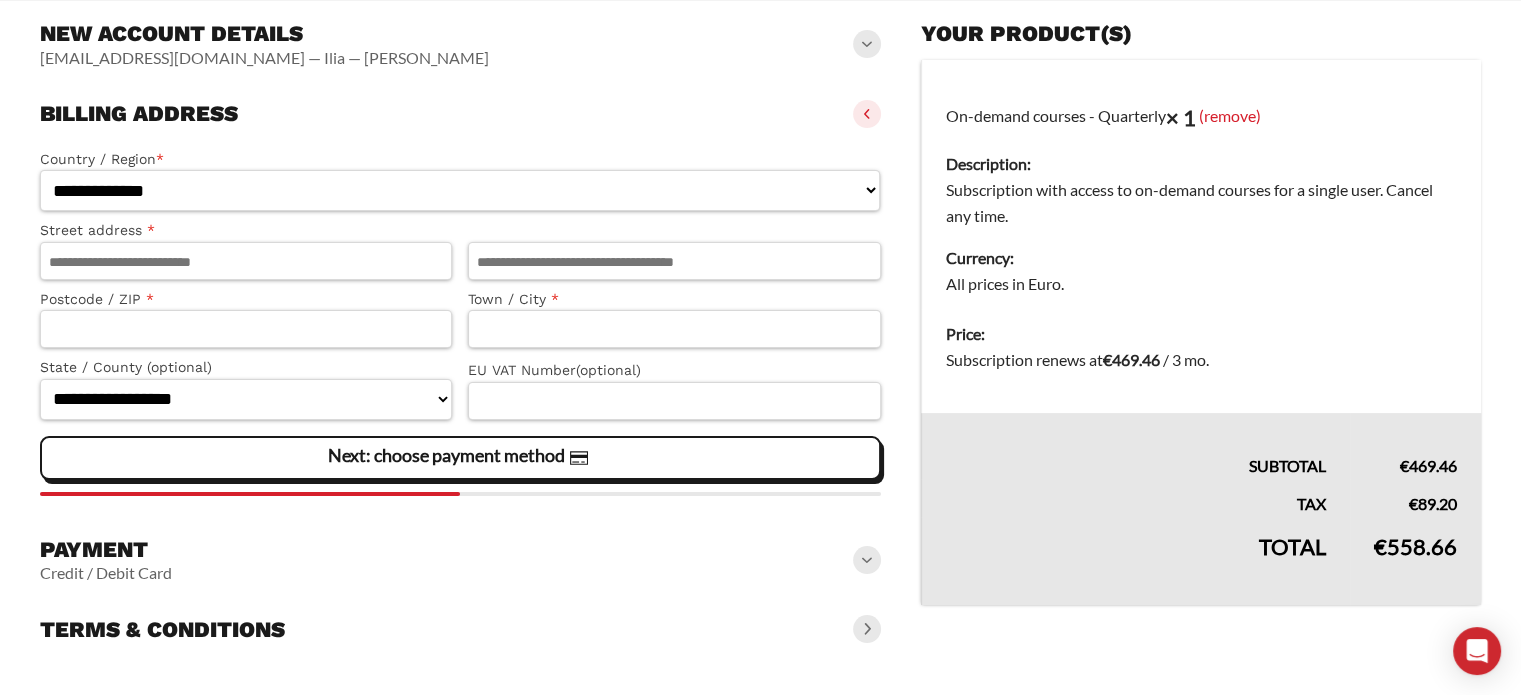 select on "**" 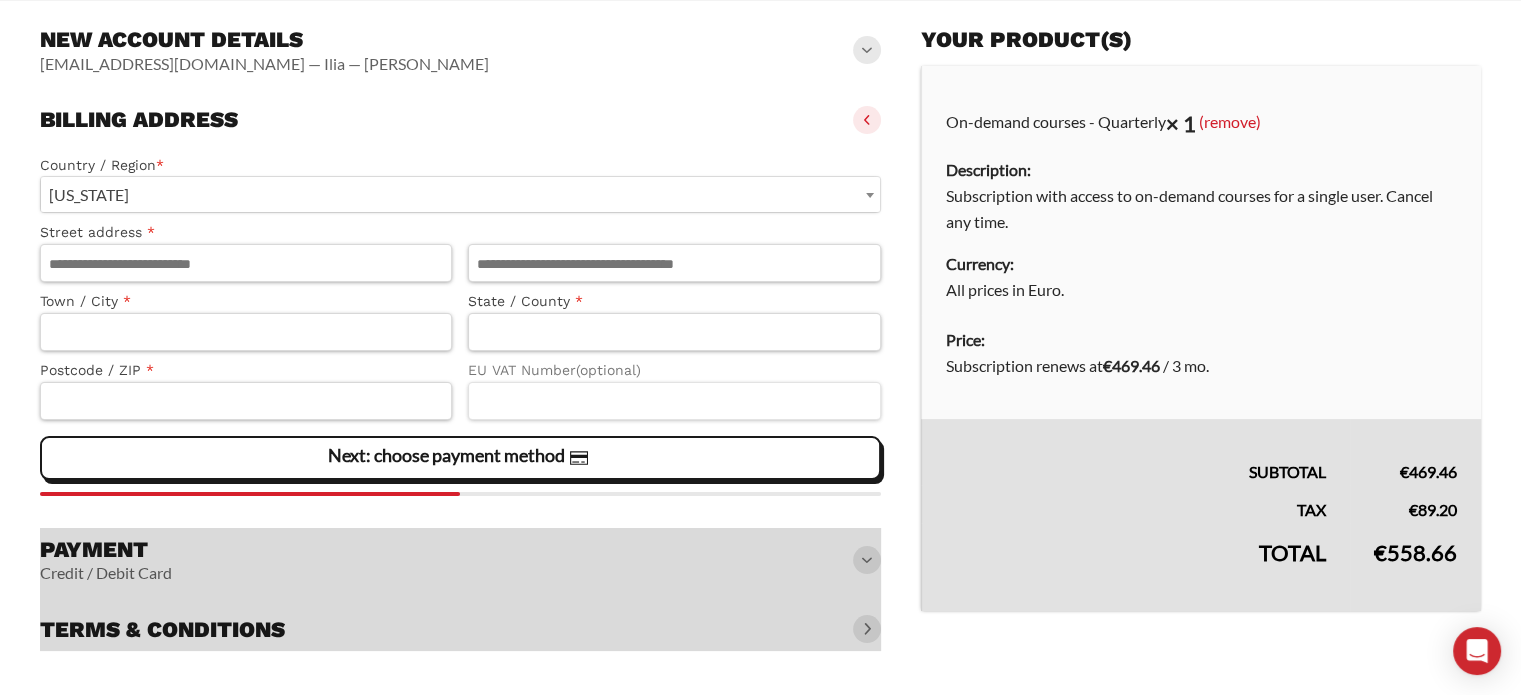 scroll, scrollTop: 256, scrollLeft: 0, axis: vertical 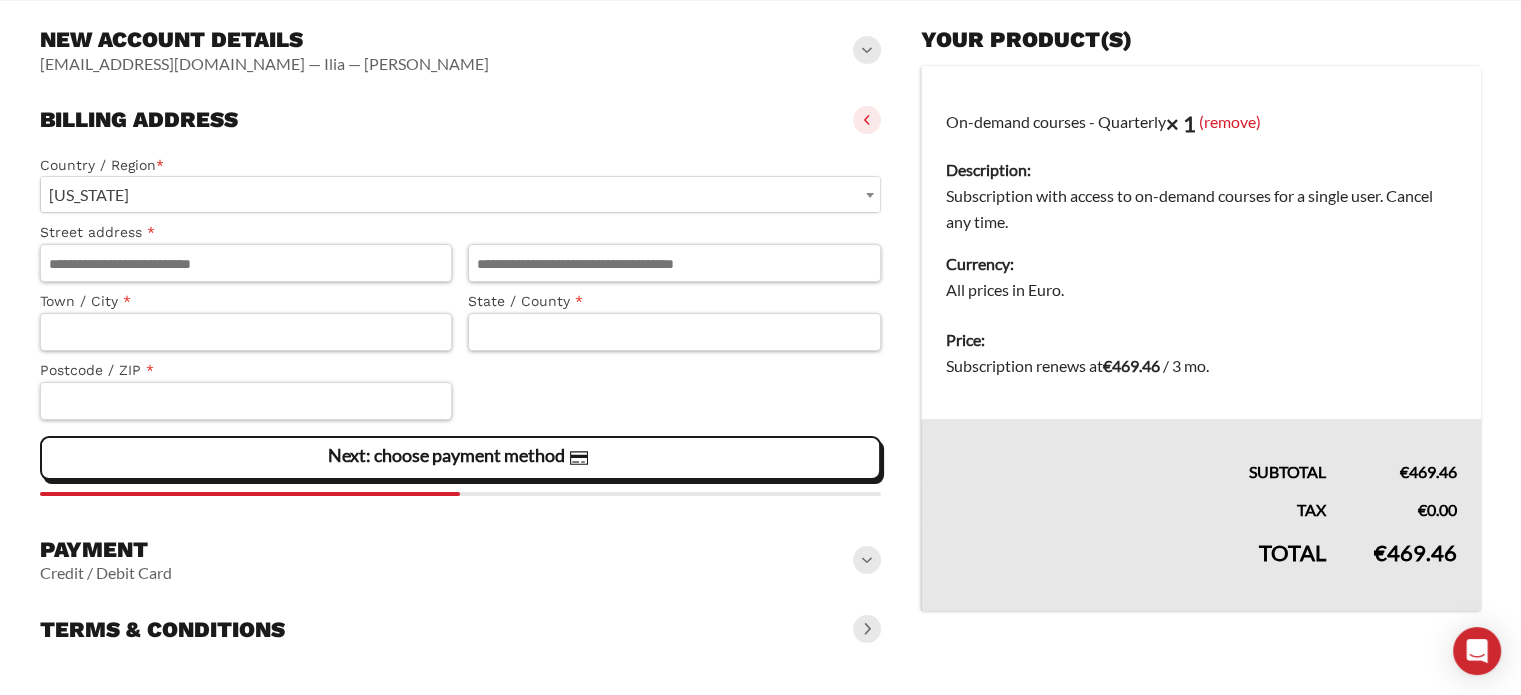 click on "[US_STATE]" at bounding box center (460, 194) 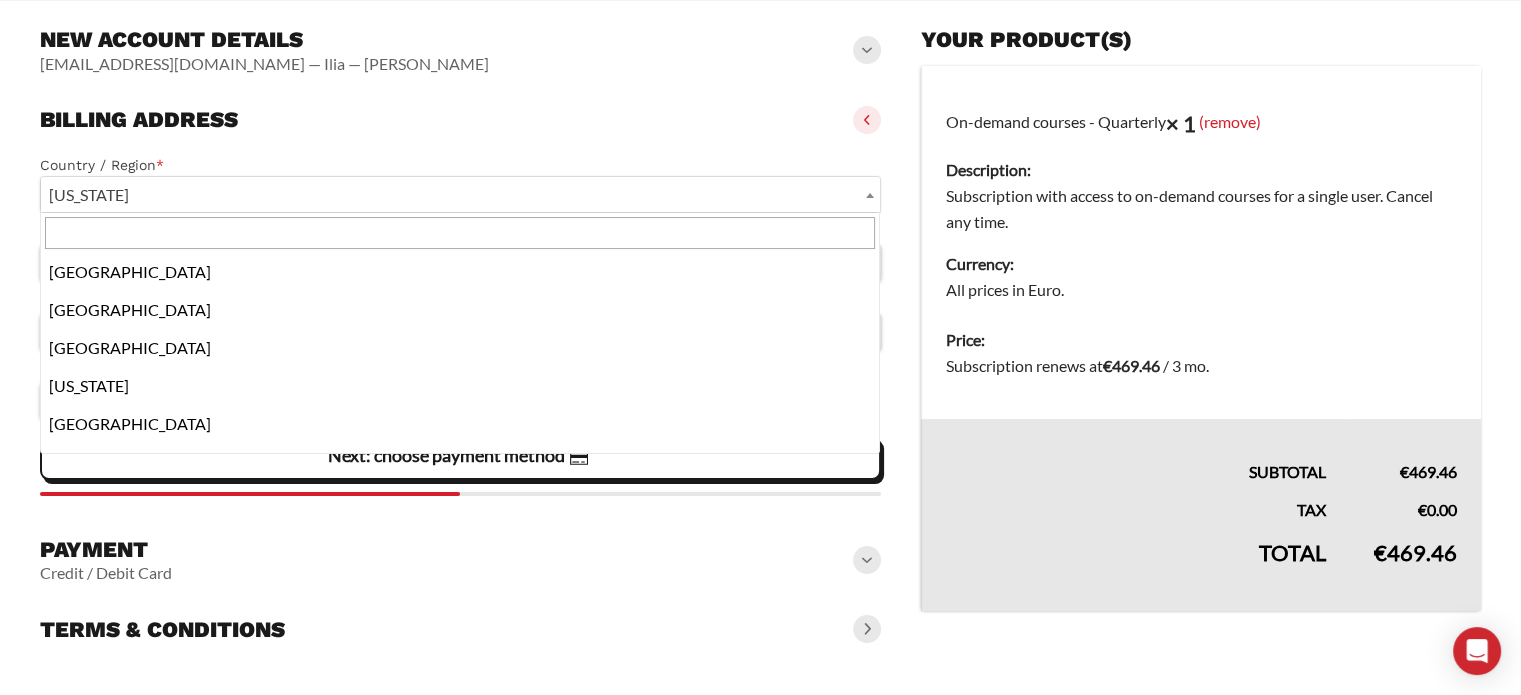 scroll, scrollTop: 3002, scrollLeft: 0, axis: vertical 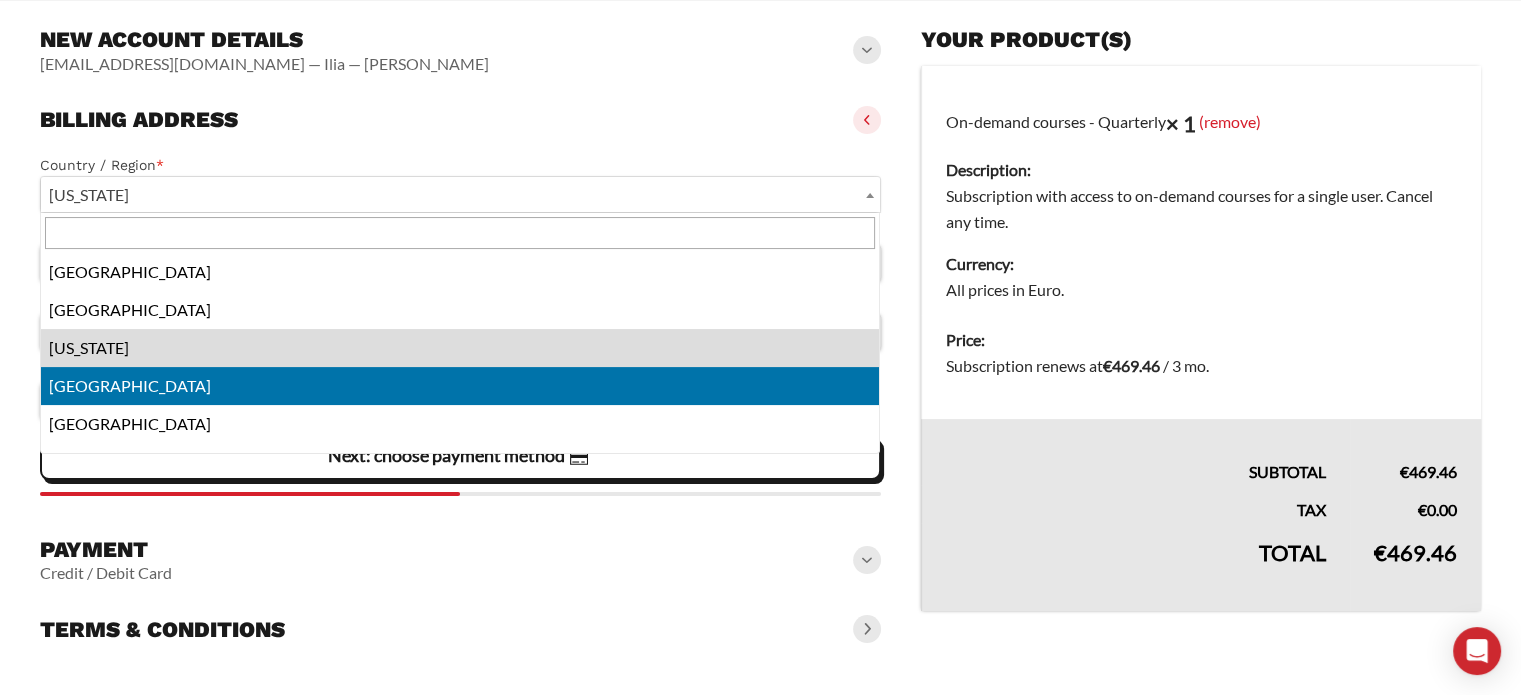 select on "**" 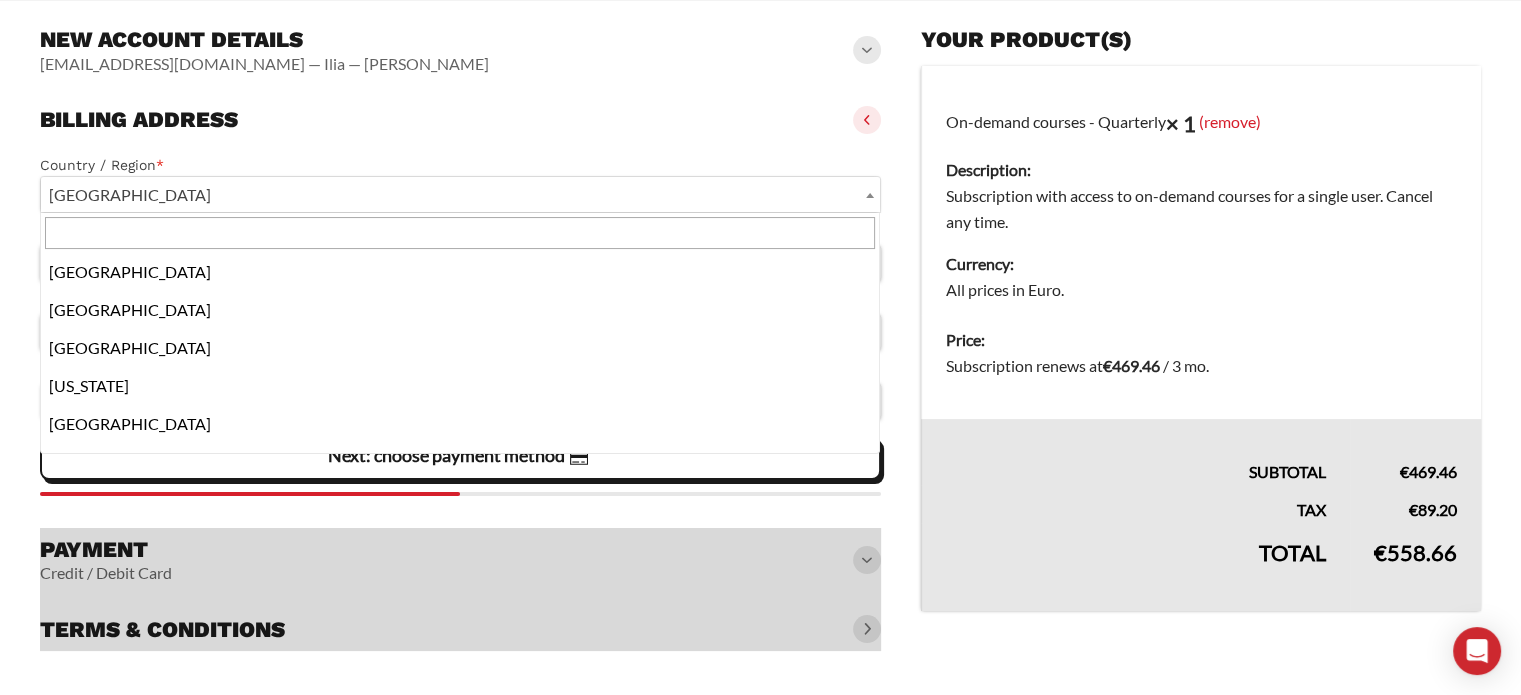 click on "[GEOGRAPHIC_DATA]" at bounding box center [460, 194] 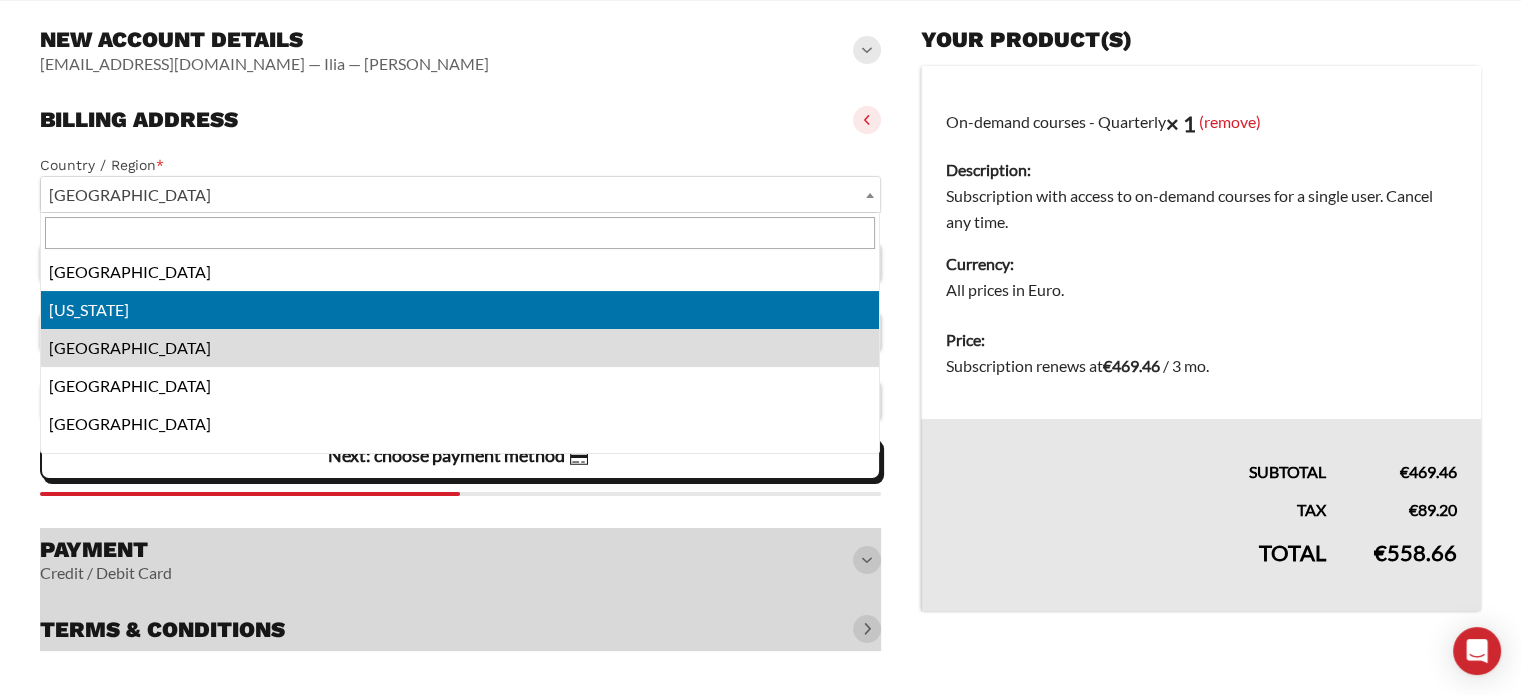 select on "**" 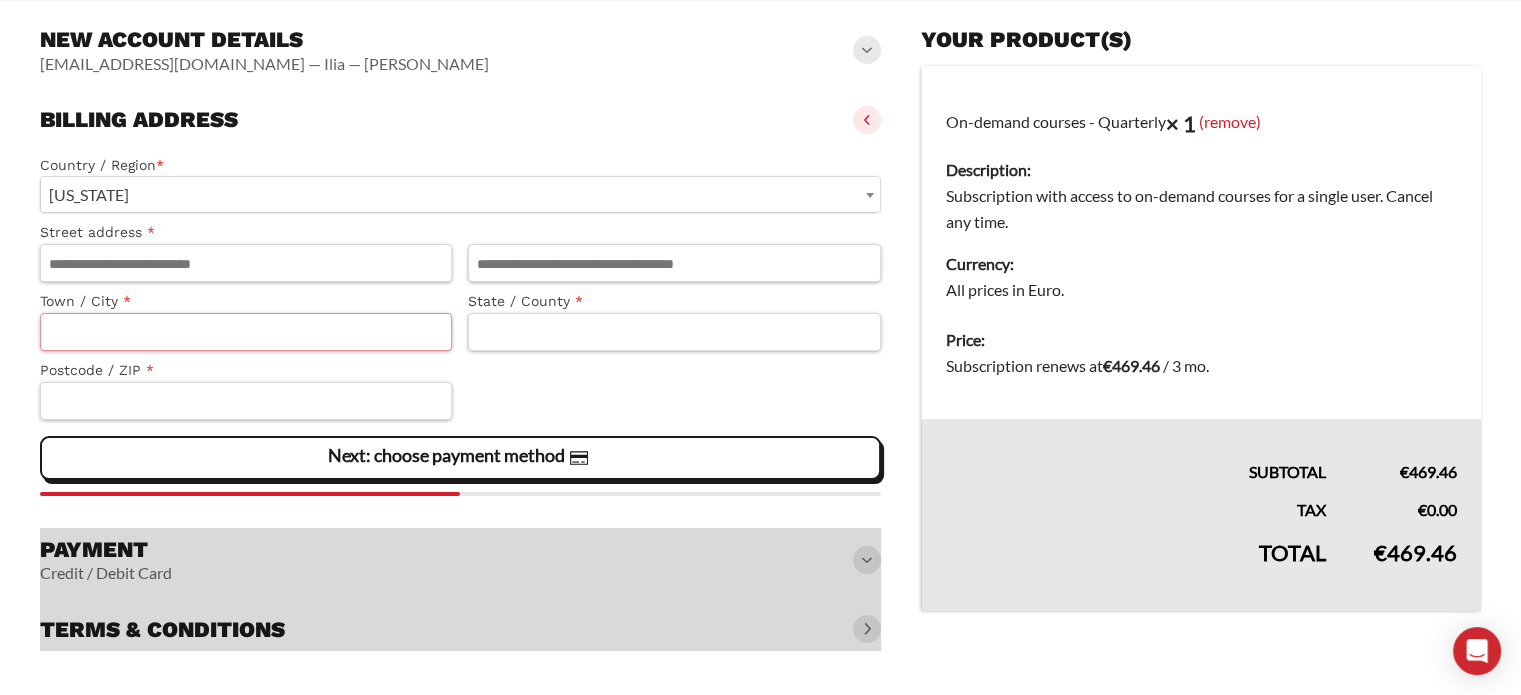 click on "Town / City   *" at bounding box center (246, 332) 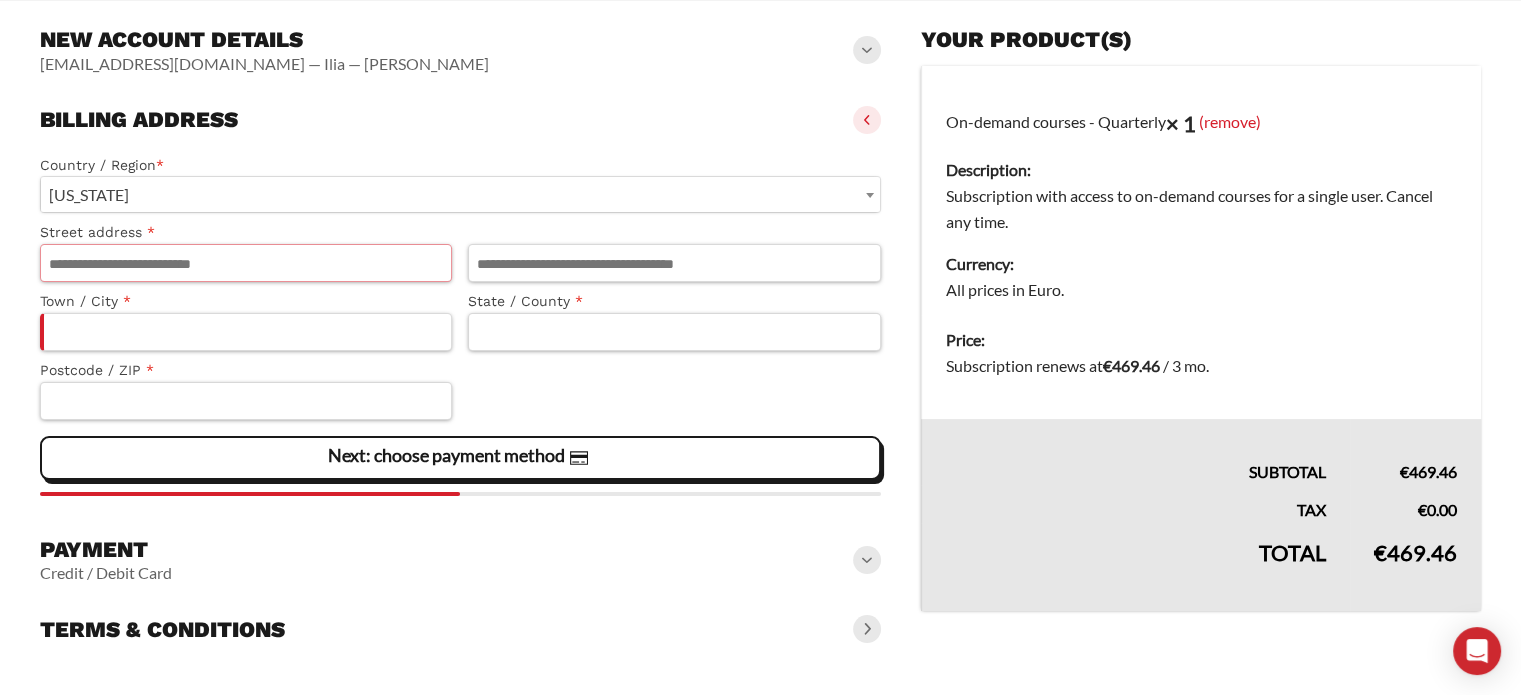 click on "Street address   *" at bounding box center [246, 263] 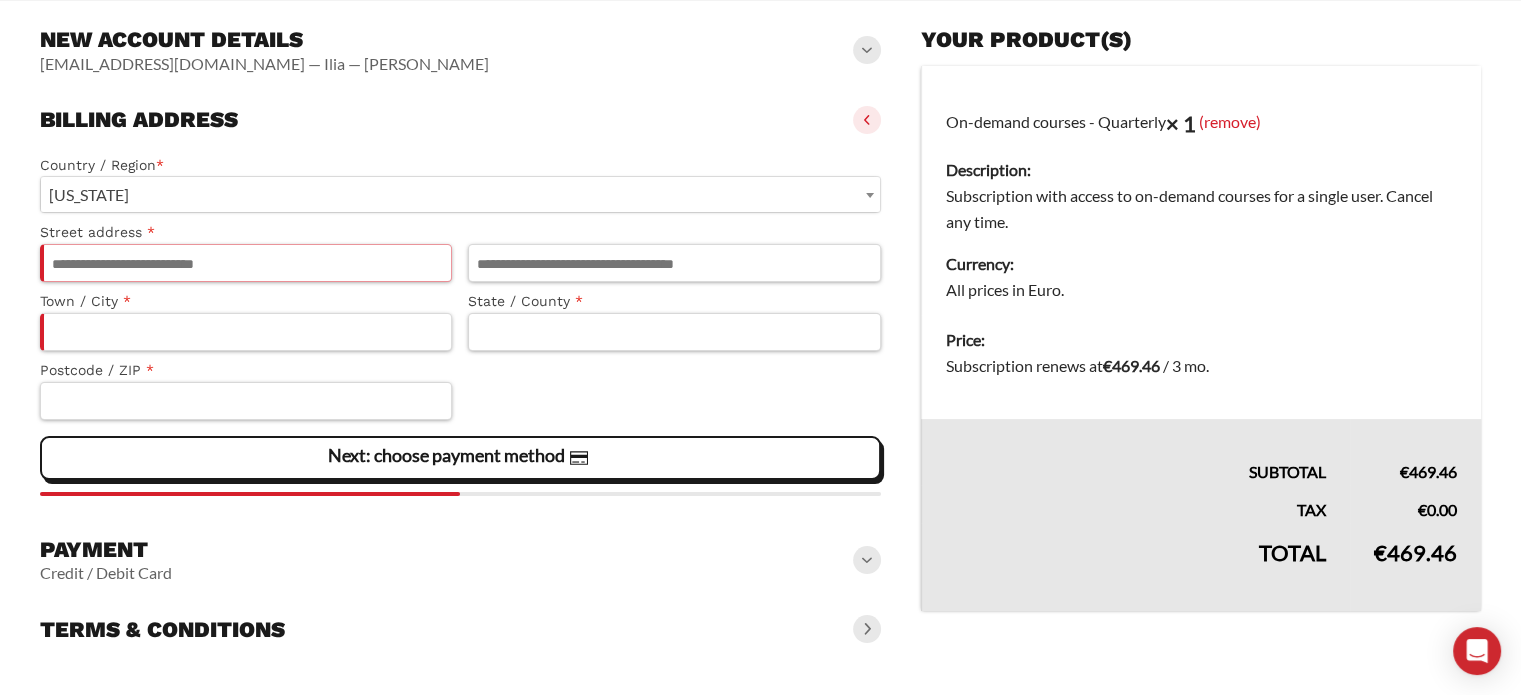 click on "Street address   *" at bounding box center (246, 263) 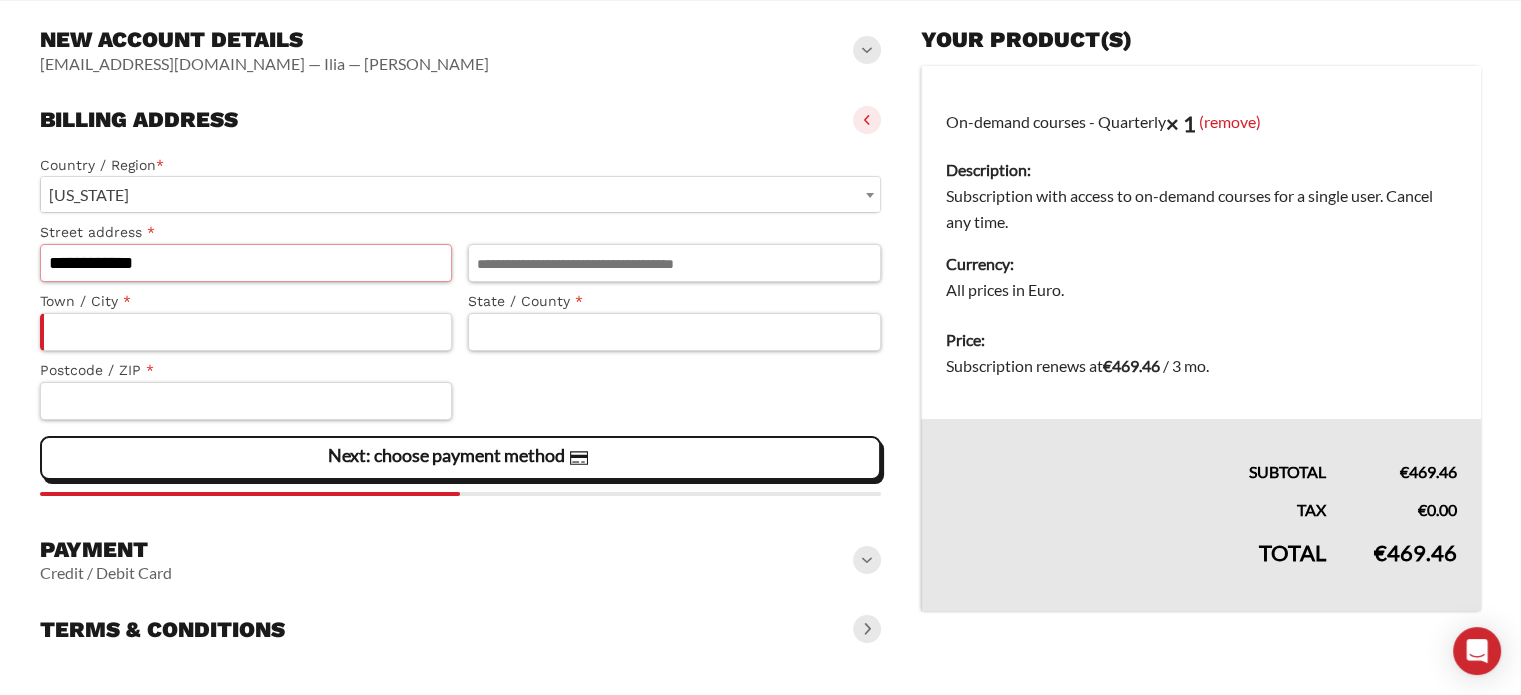 click on "**********" at bounding box center [246, 263] 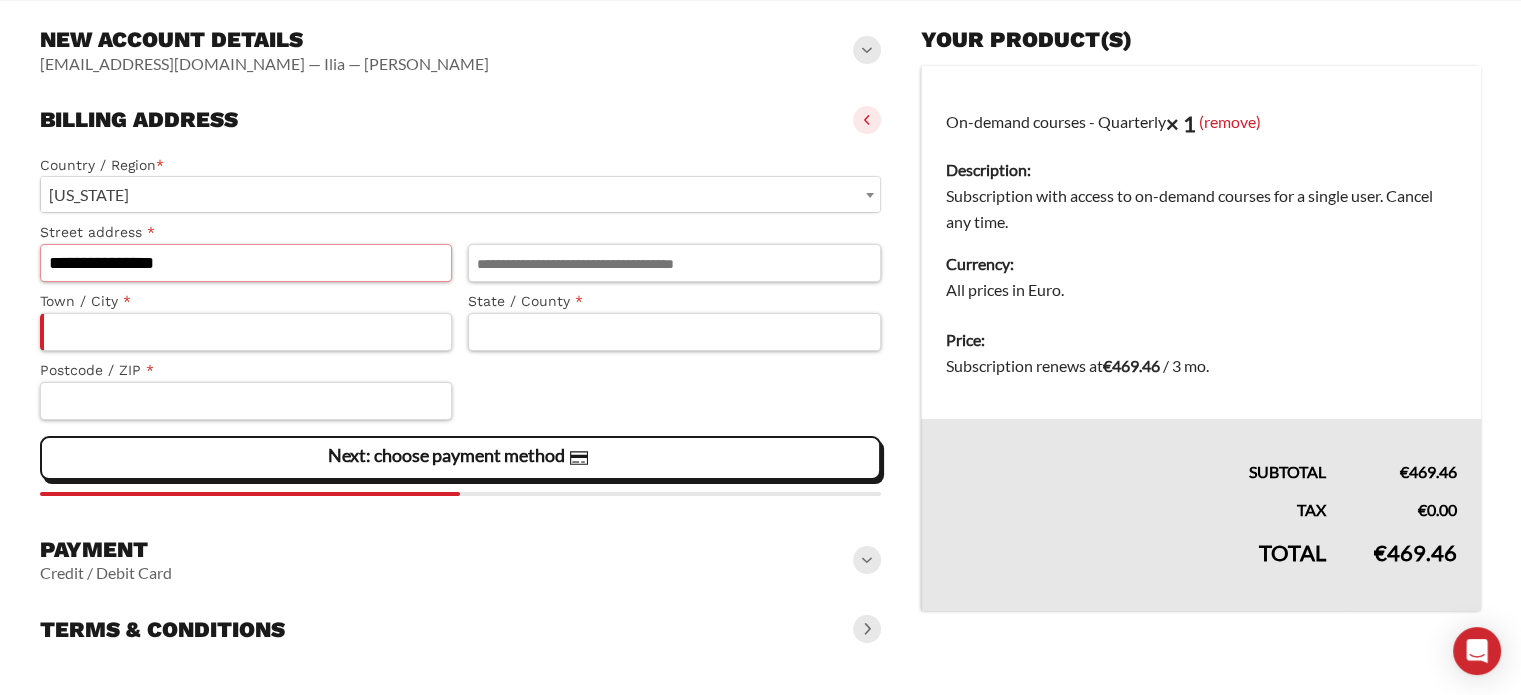 type on "**********" 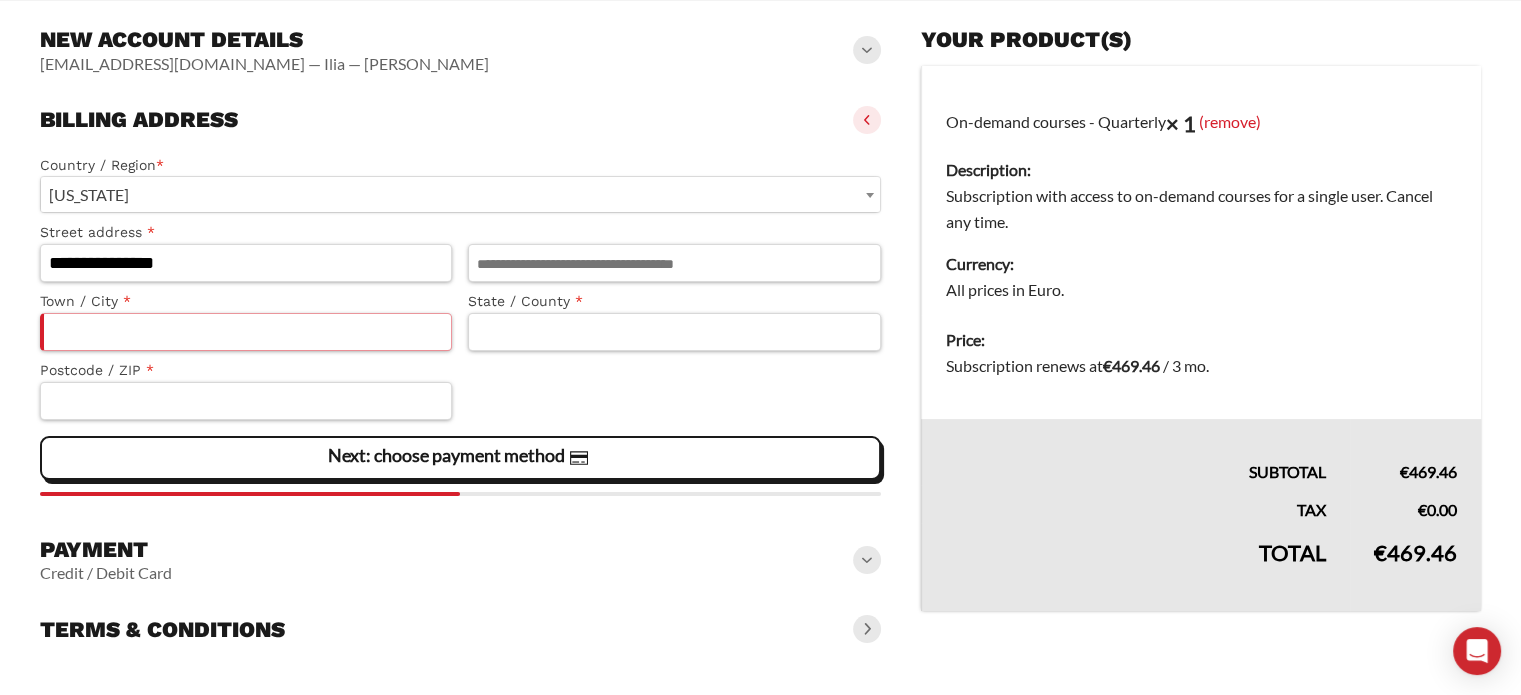 click on "Town / City   *" at bounding box center [246, 332] 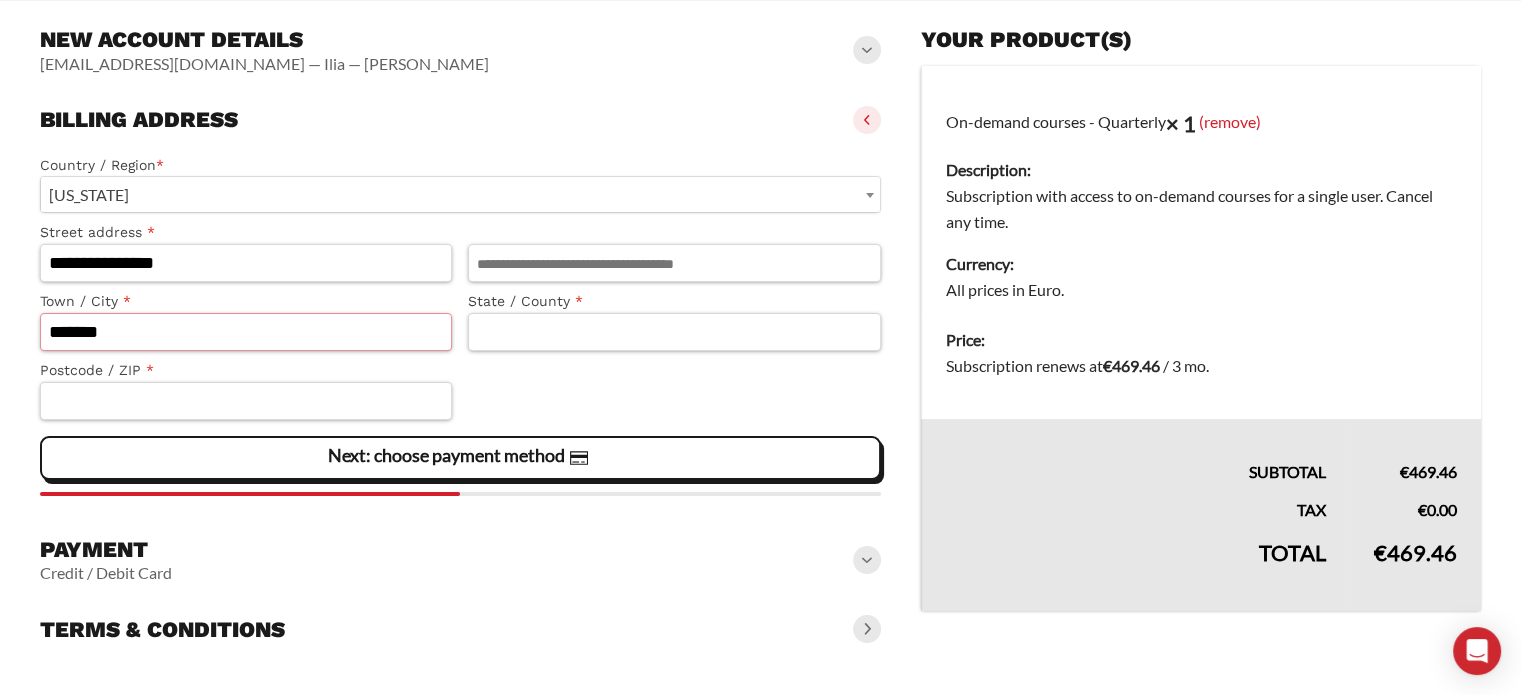 type on "*******" 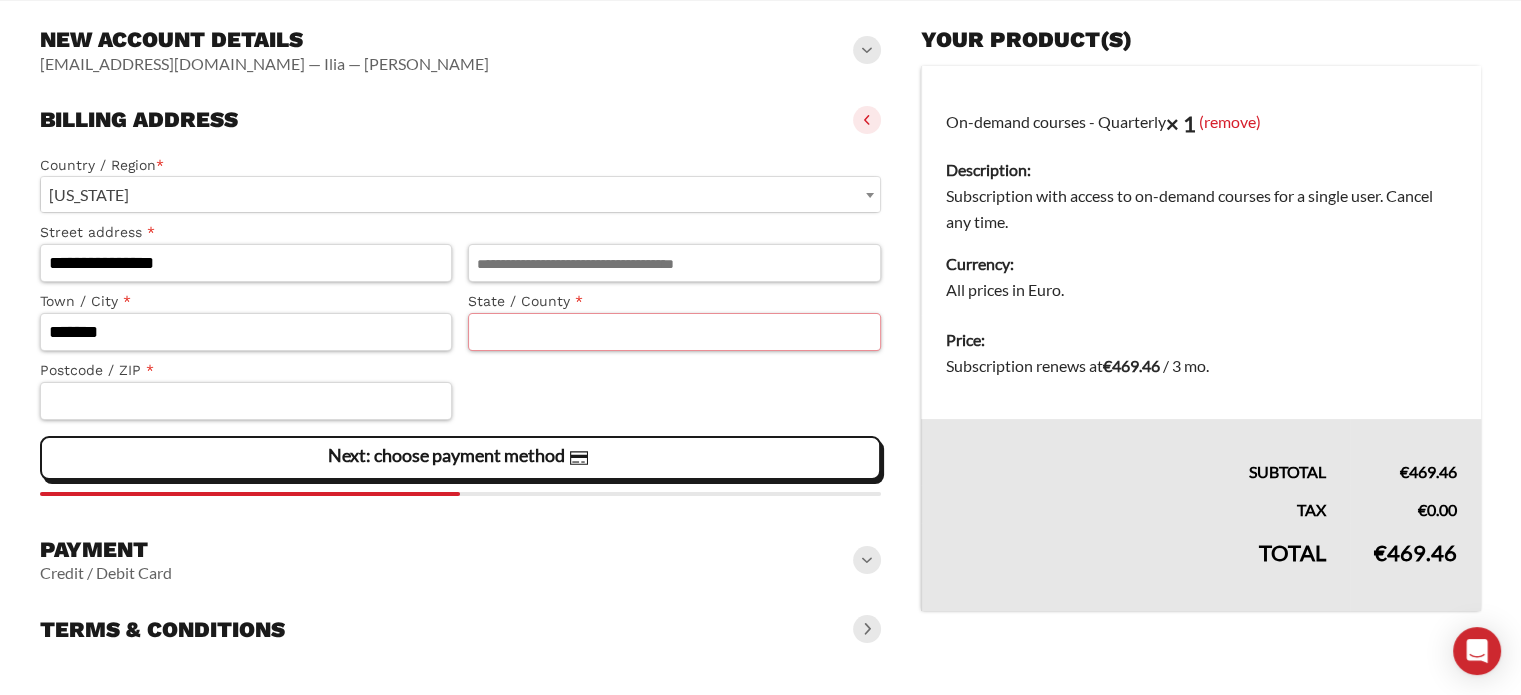 click on "State / County   *" at bounding box center (674, 332) 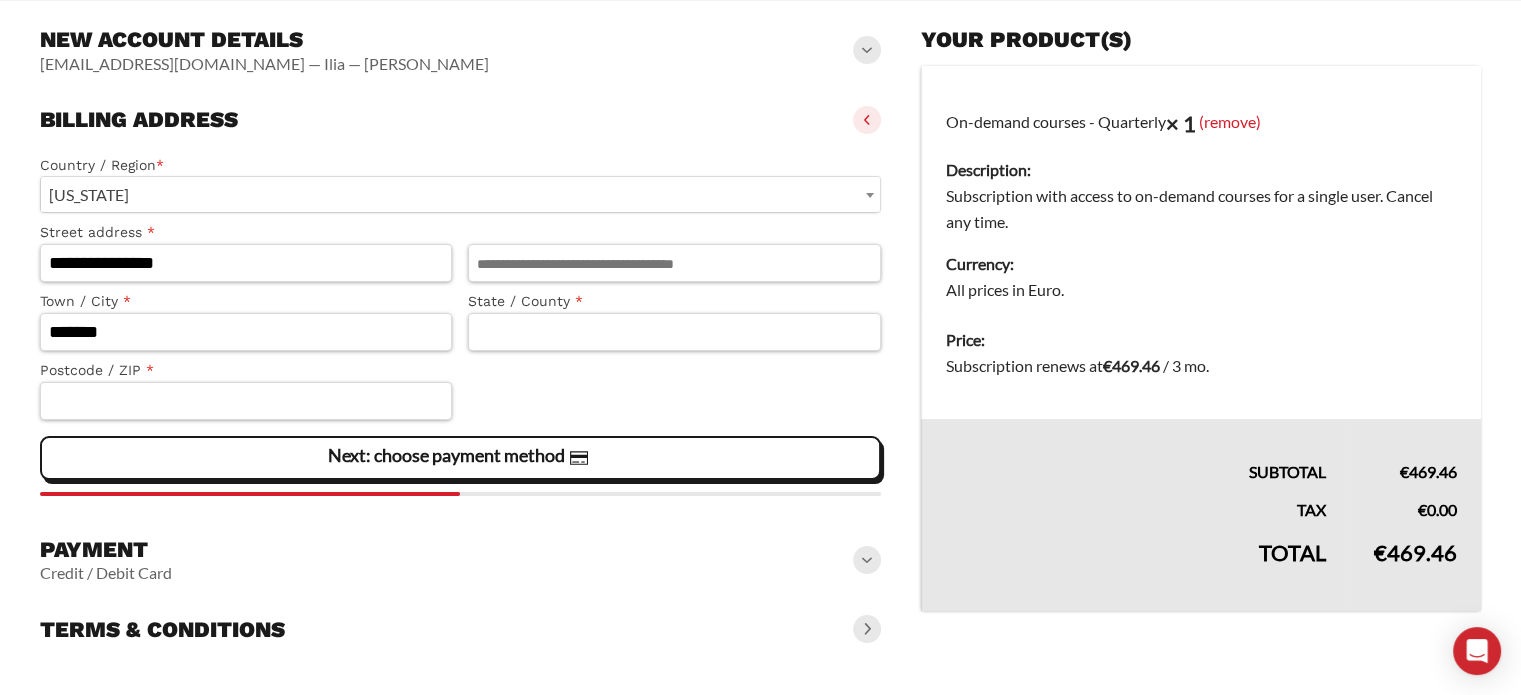click on "State / County   *" at bounding box center (674, 301) 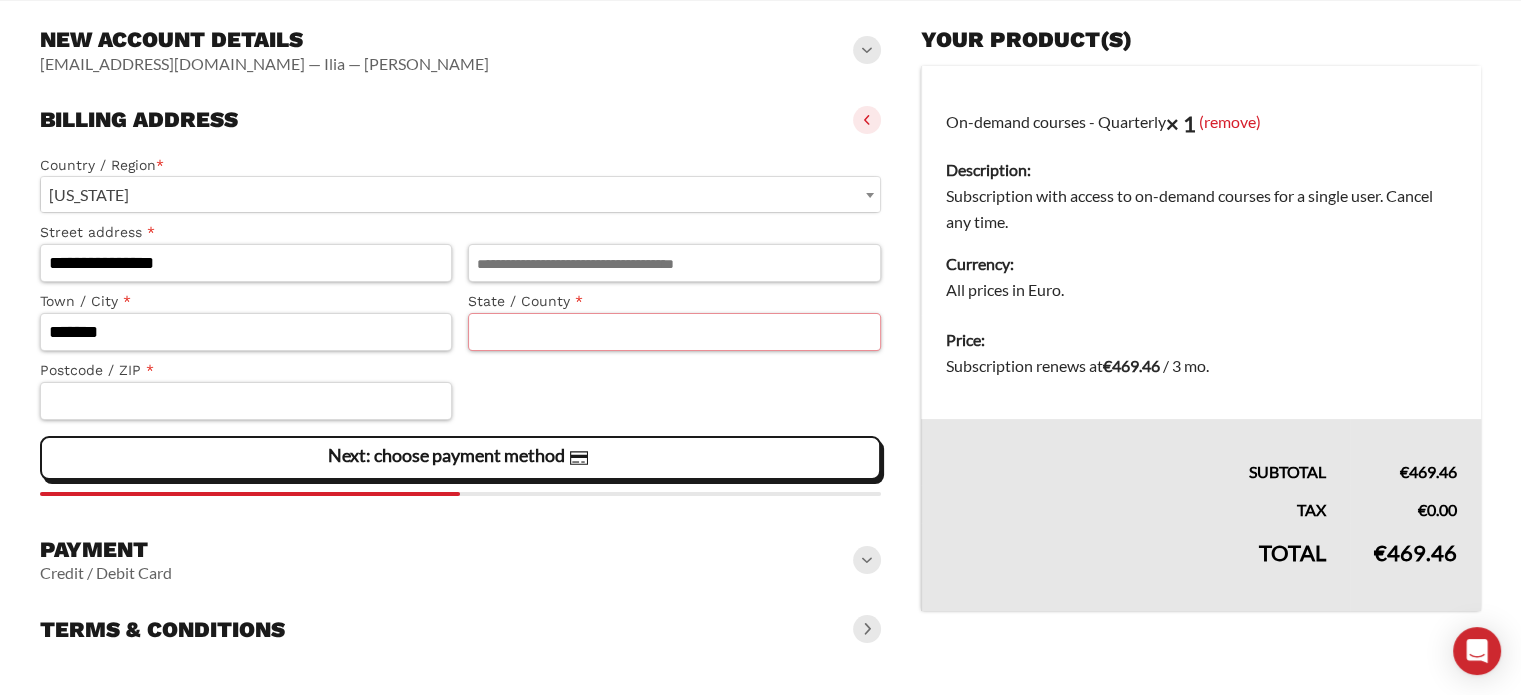 click on "State / County   *" at bounding box center (674, 332) 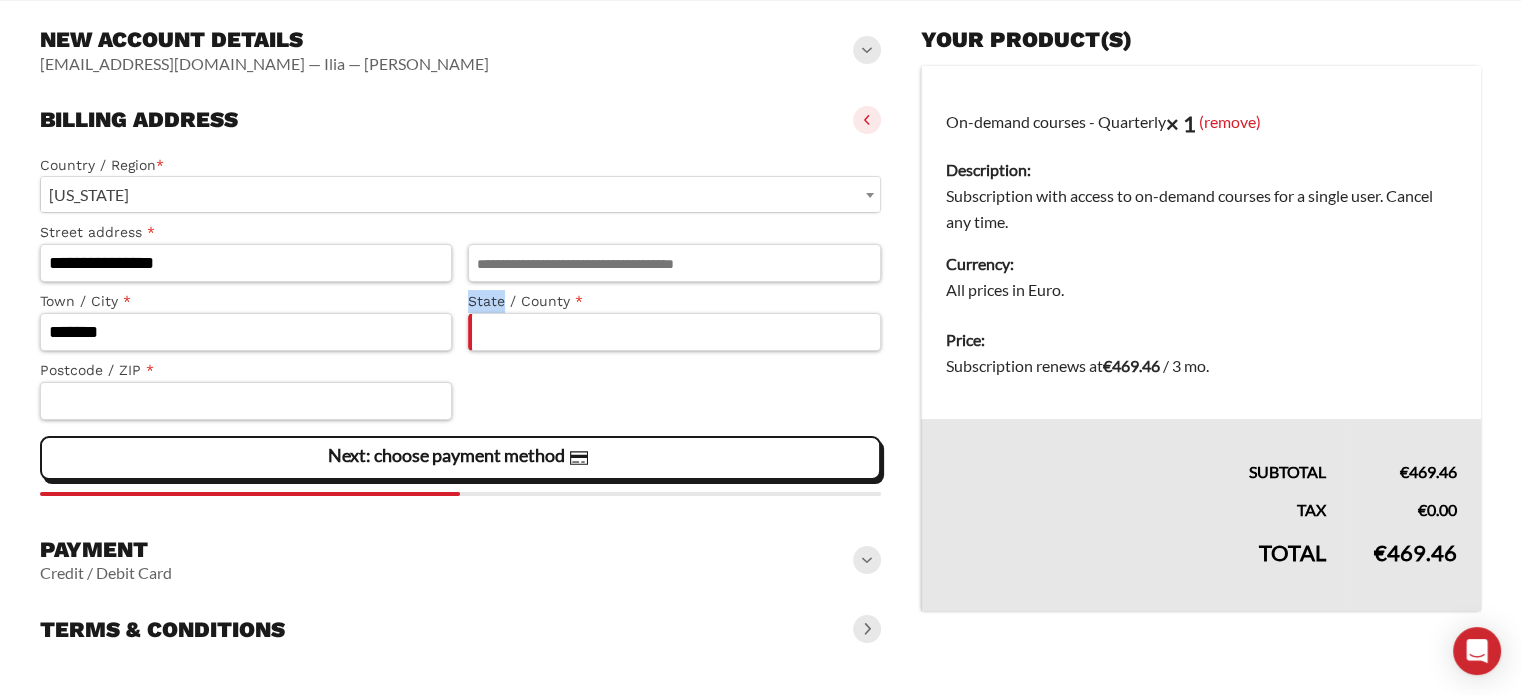 click on "State / County   *" at bounding box center (674, 301) 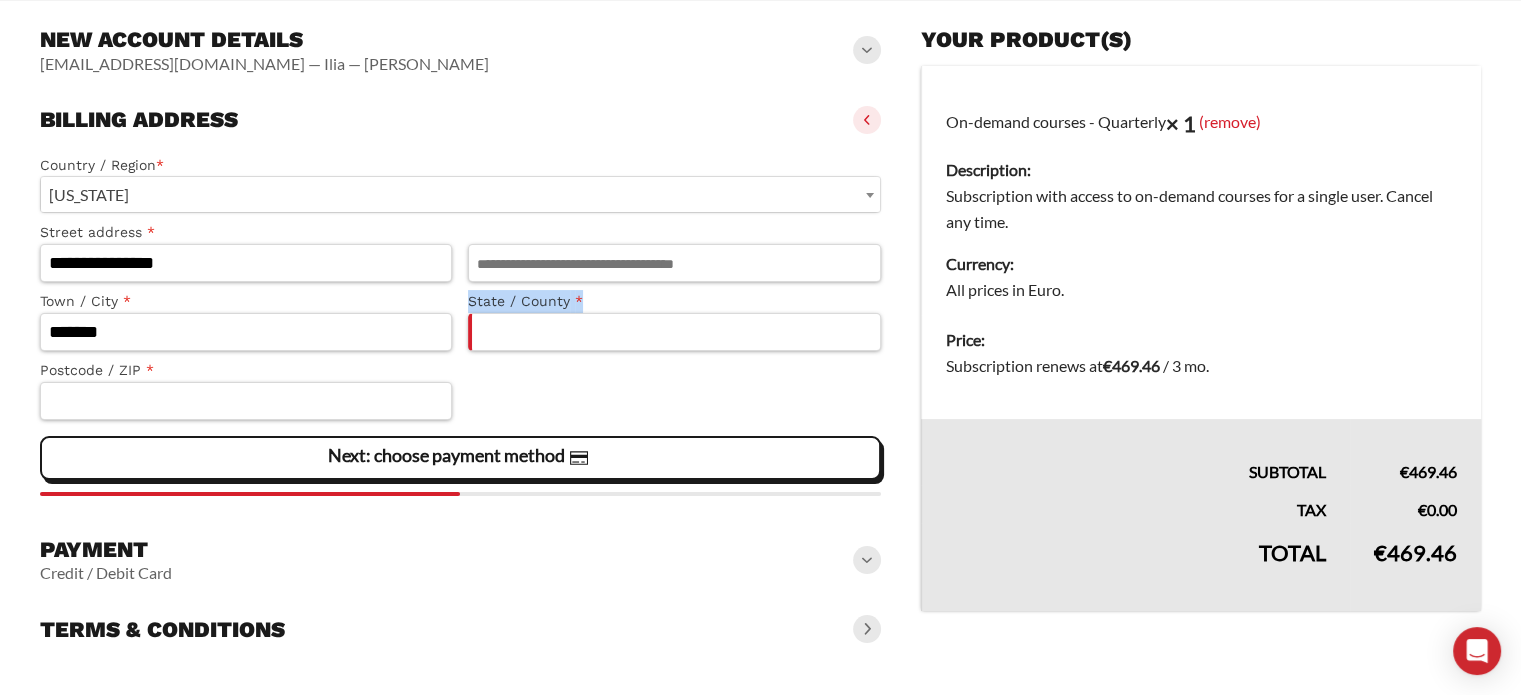 click on "State / County   *" at bounding box center [674, 301] 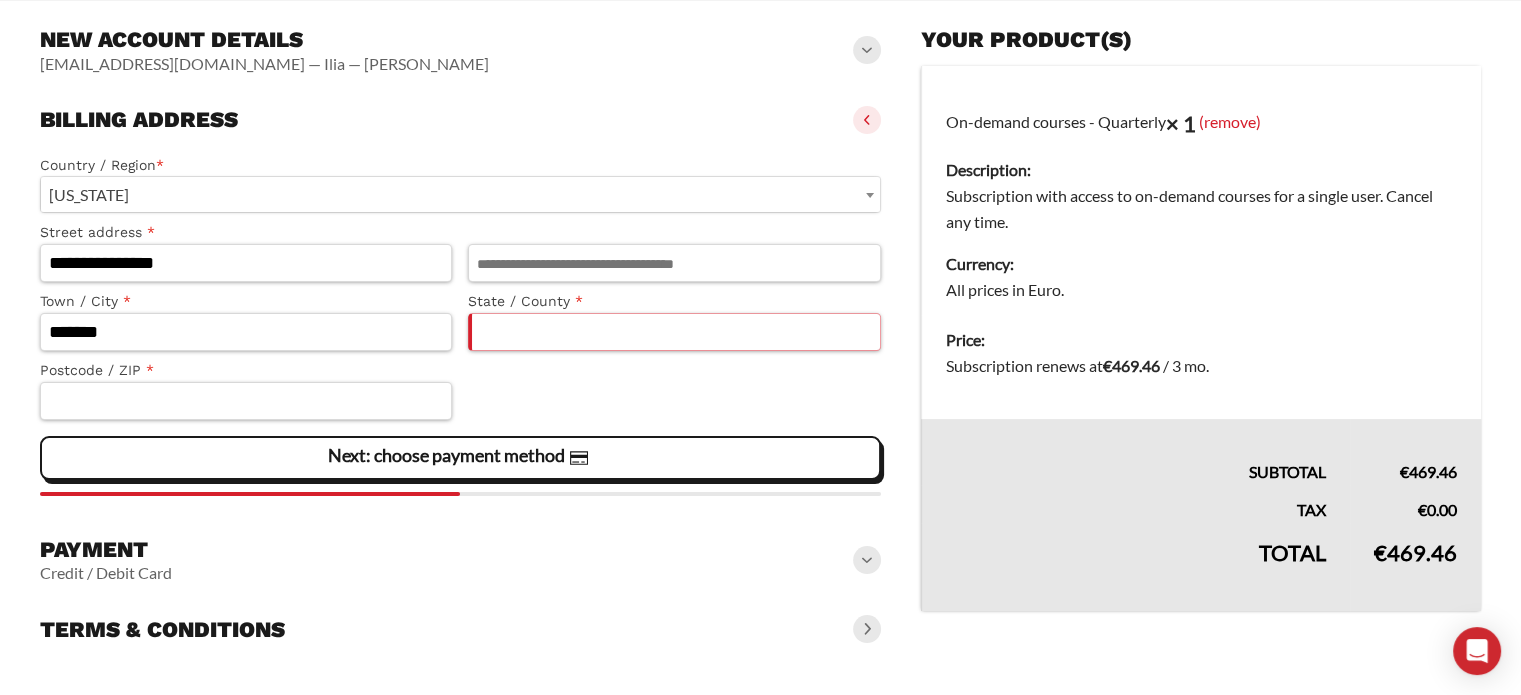 click on "State / County   *" at bounding box center (674, 332) 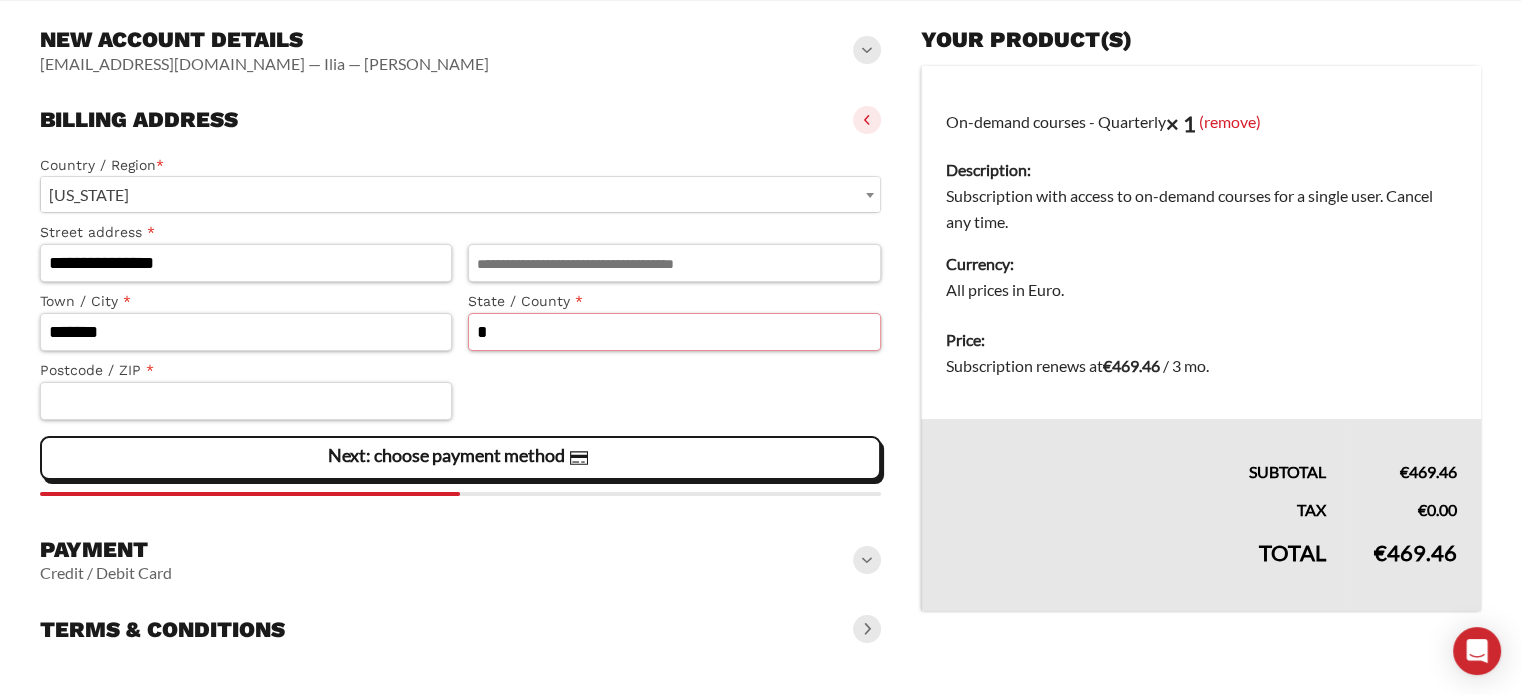 type on "*" 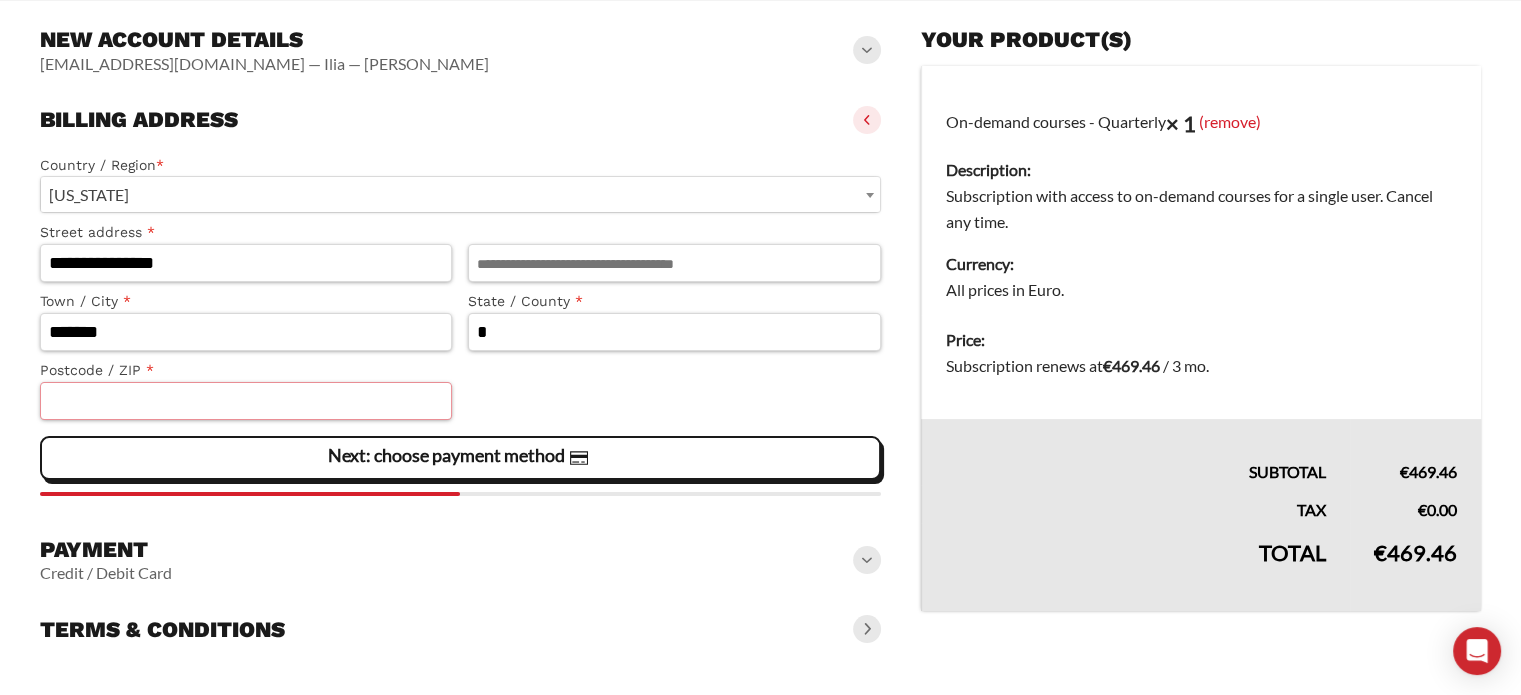 click on "Postcode / ZIP   *" at bounding box center (246, 401) 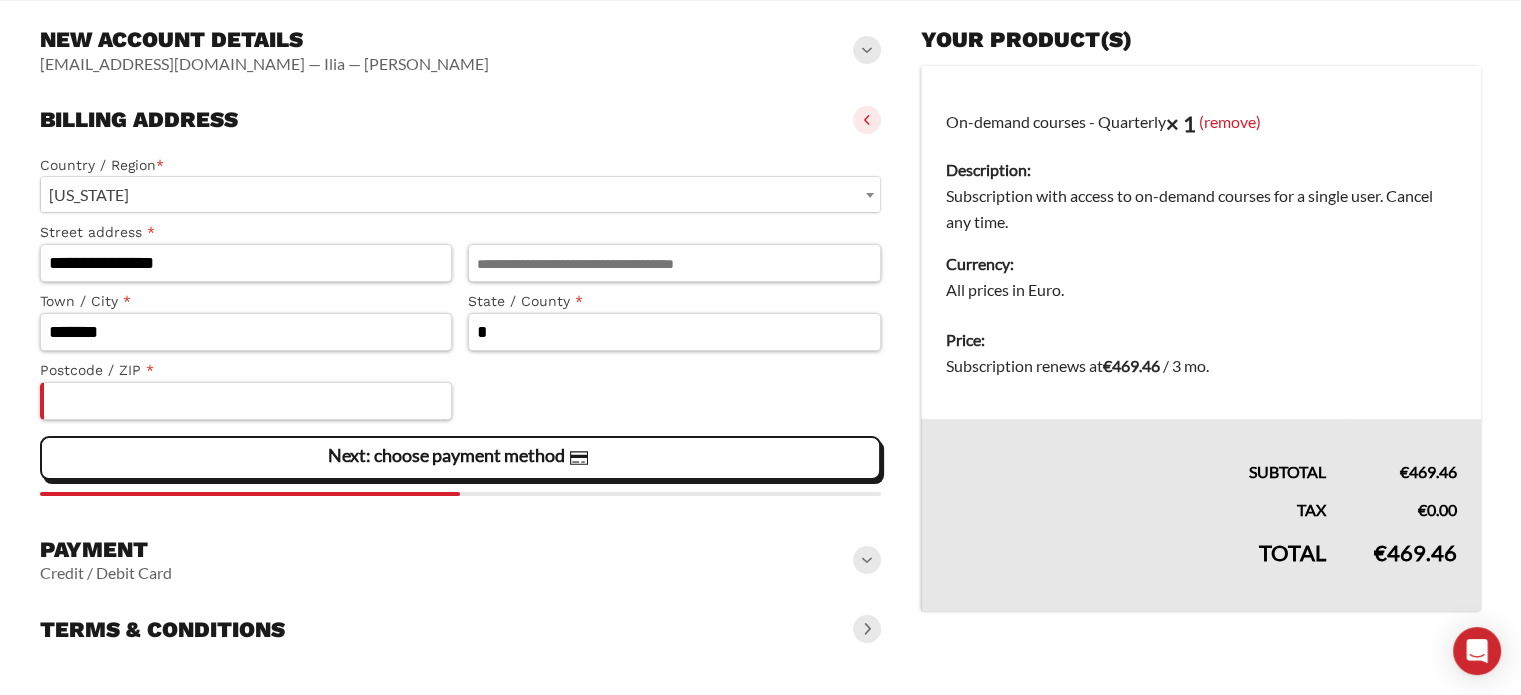 click on "Postcode / ZIP   *" at bounding box center [246, 370] 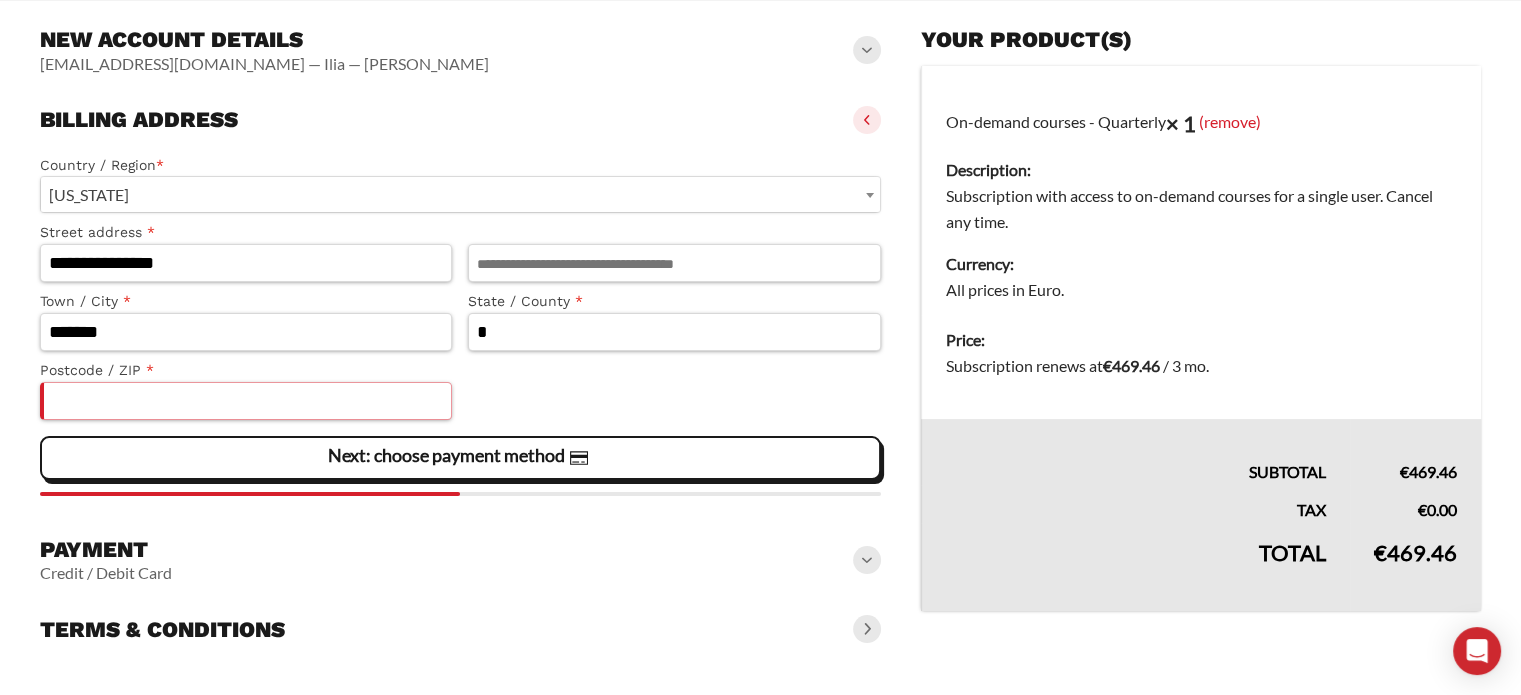 click on "Postcode / ZIP   *" at bounding box center [246, 401] 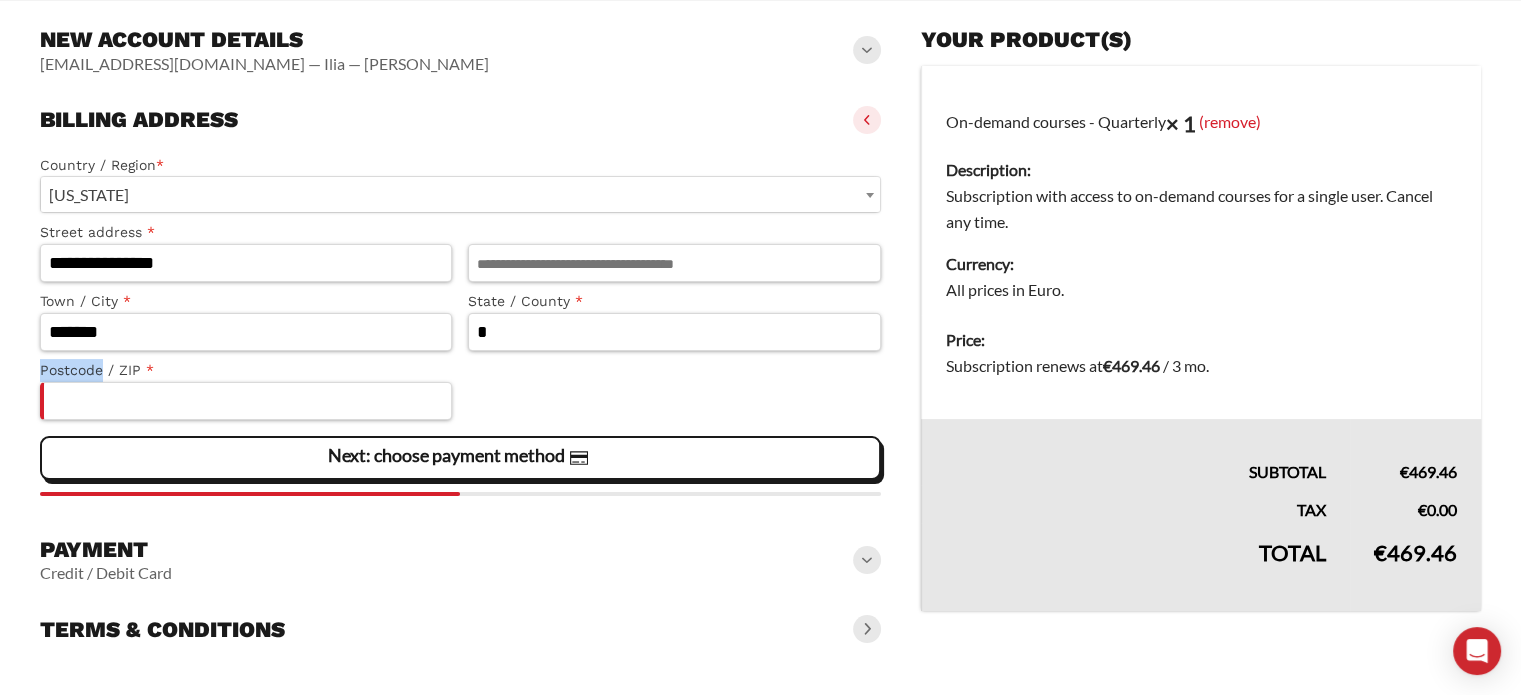 click on "Postcode / ZIP   *" at bounding box center (246, 370) 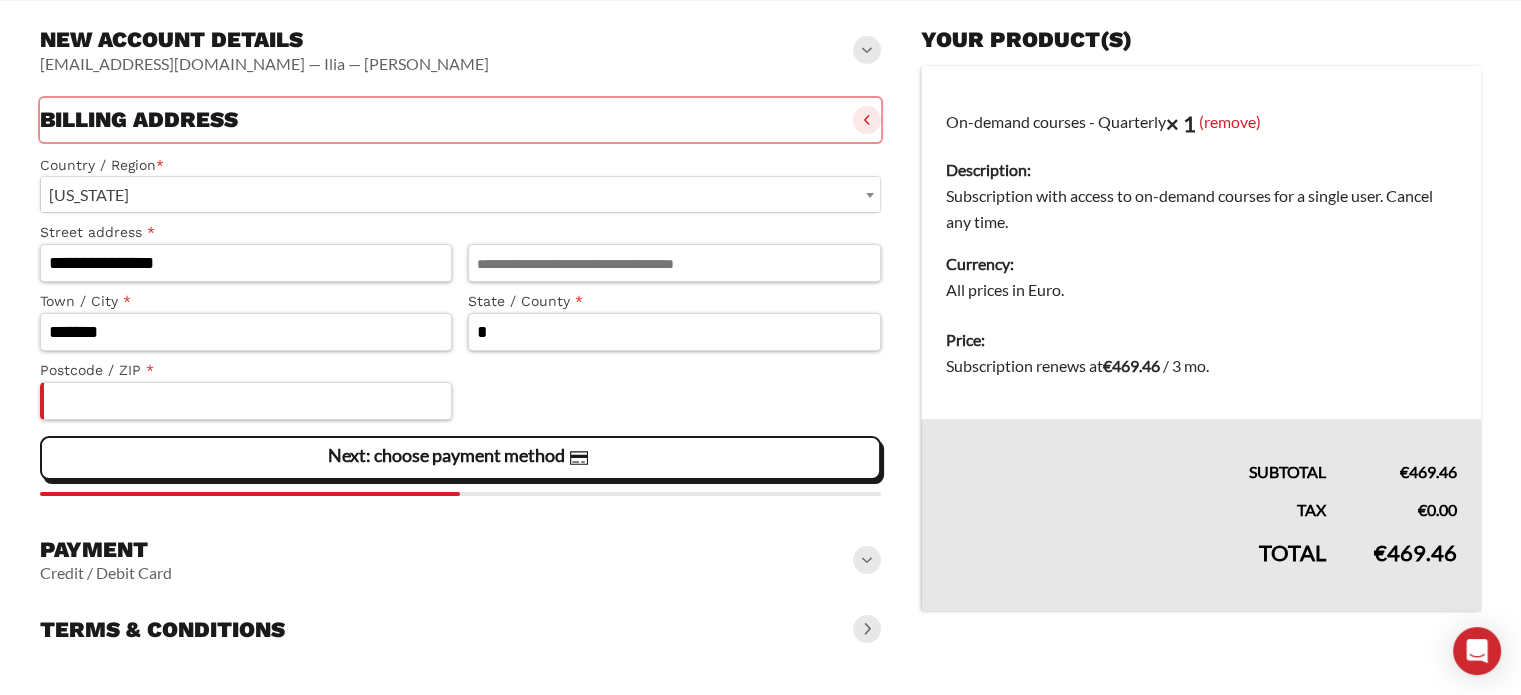 click on "**********" 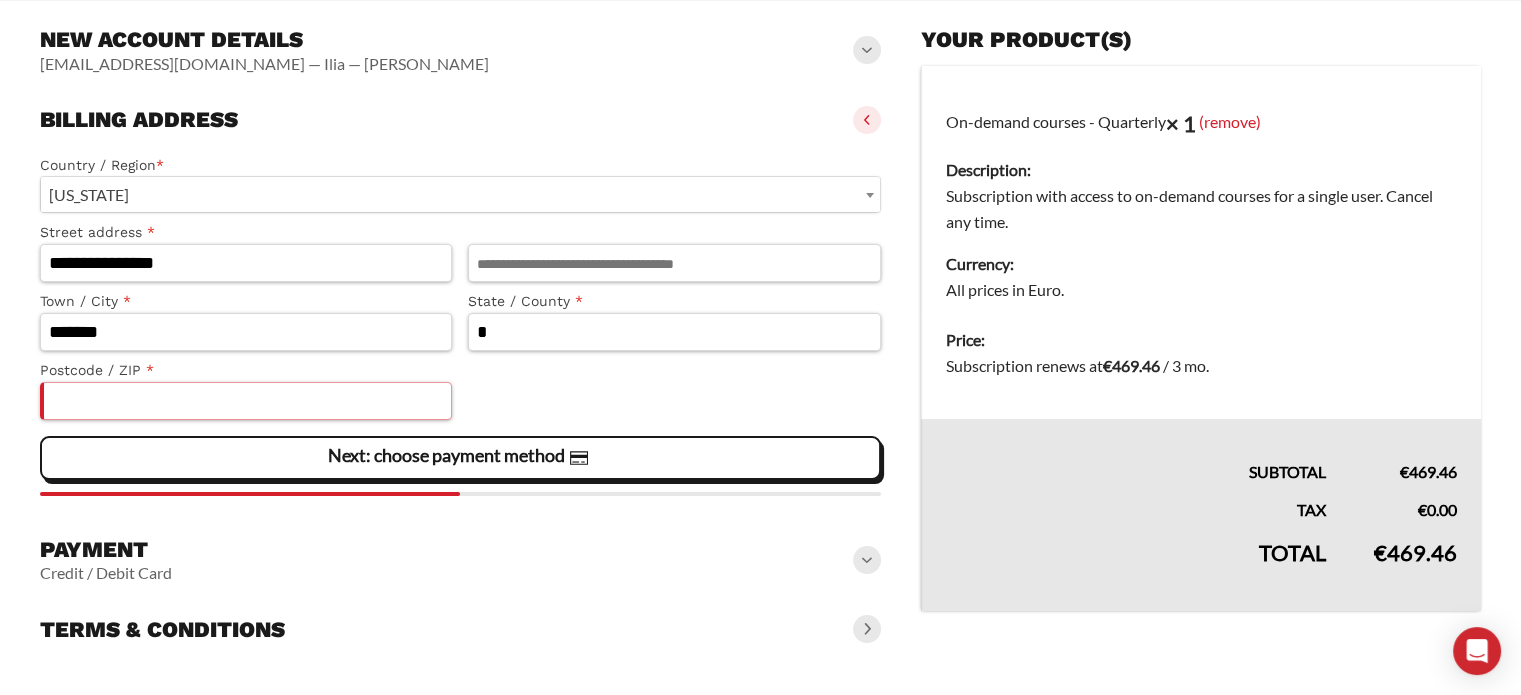 click on "Postcode / ZIP   *" at bounding box center [246, 401] 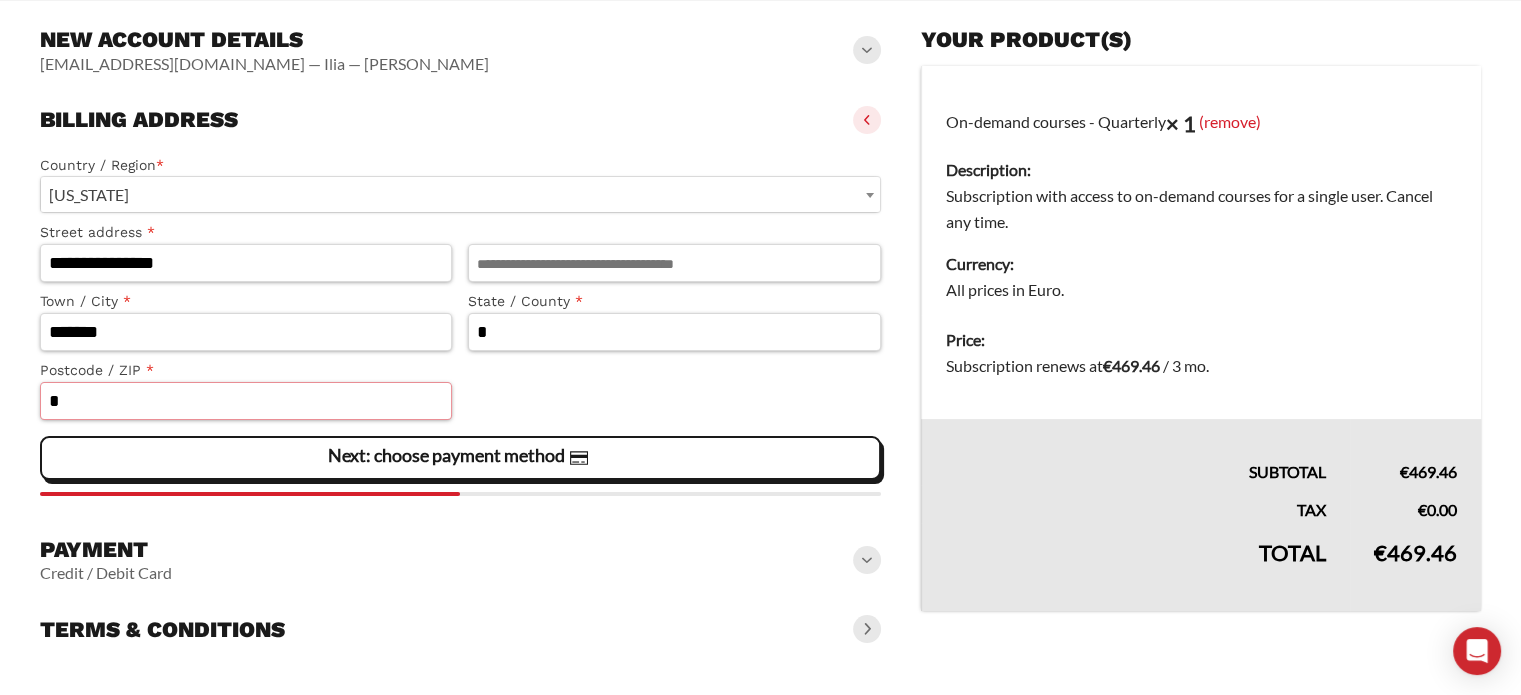 type on "*" 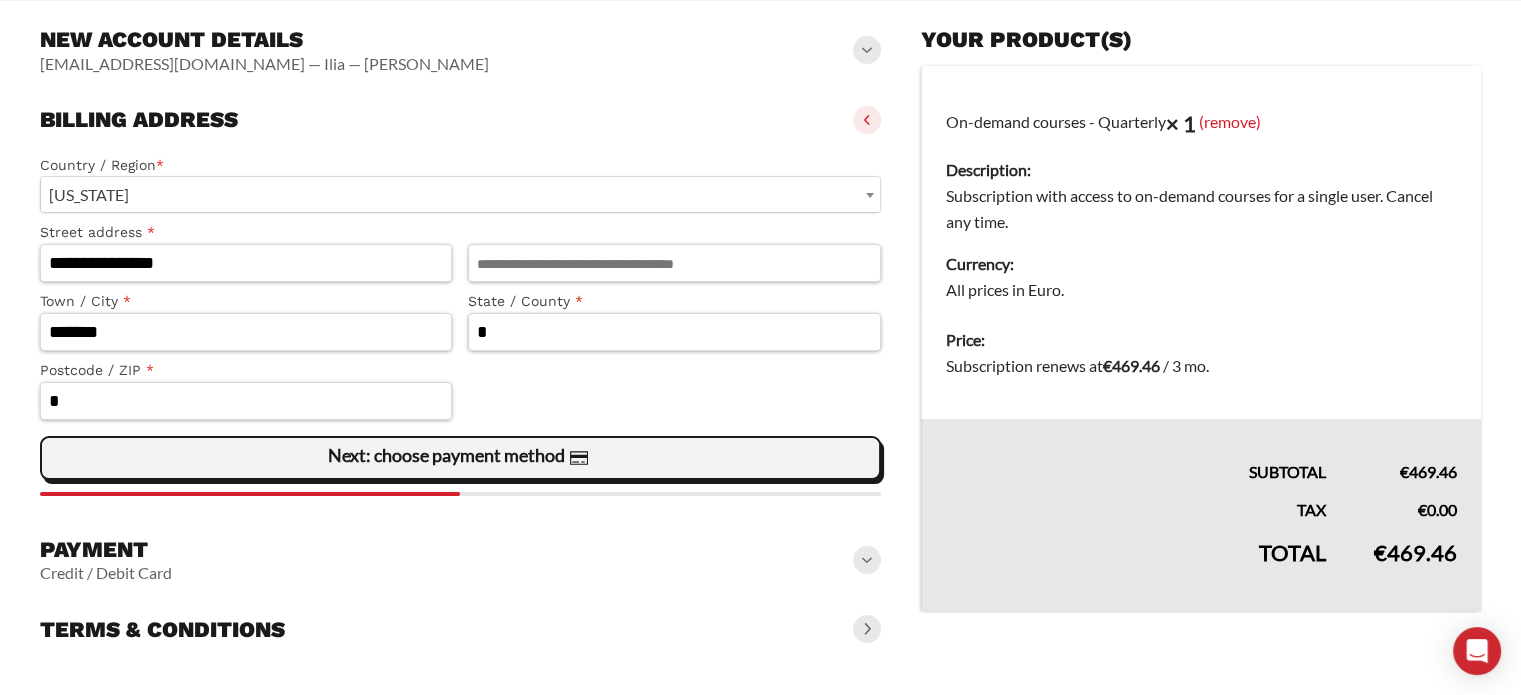 click 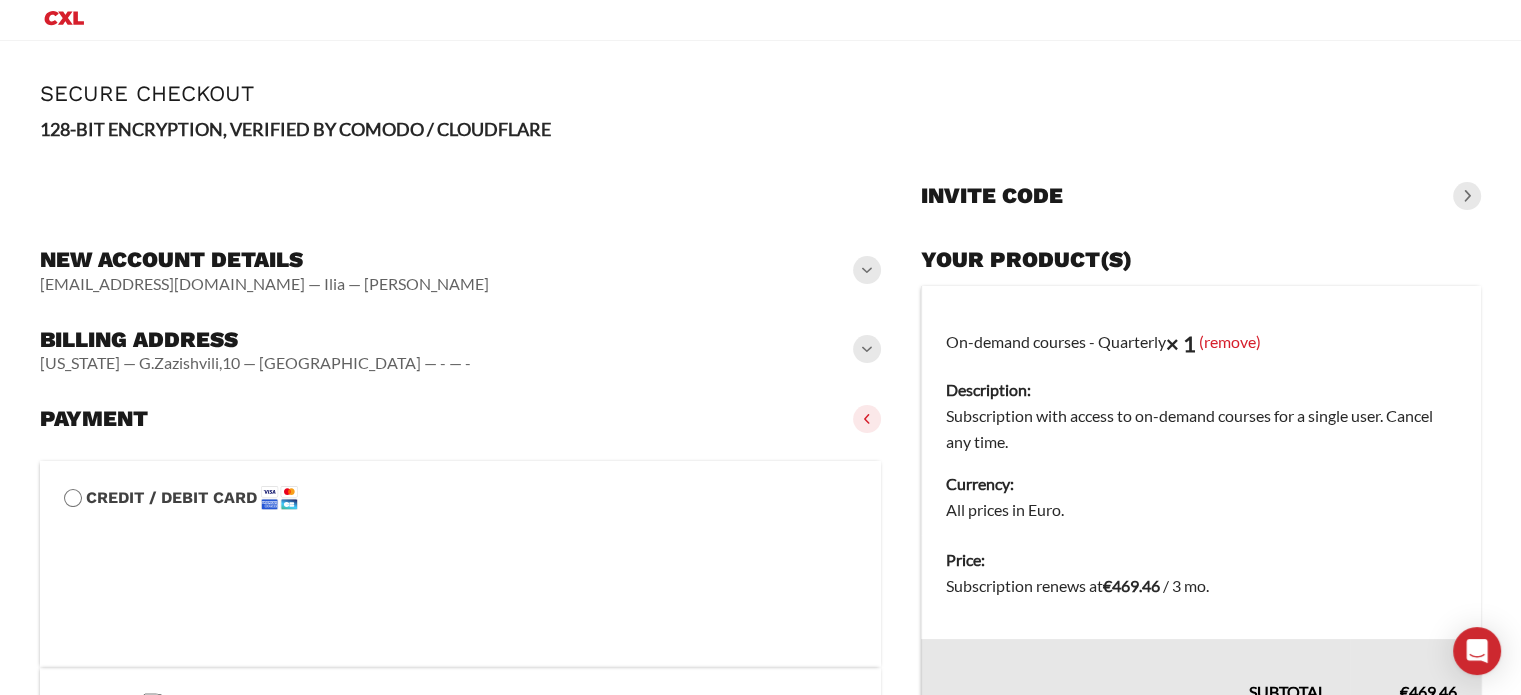 scroll, scrollTop: 6, scrollLeft: 0, axis: vertical 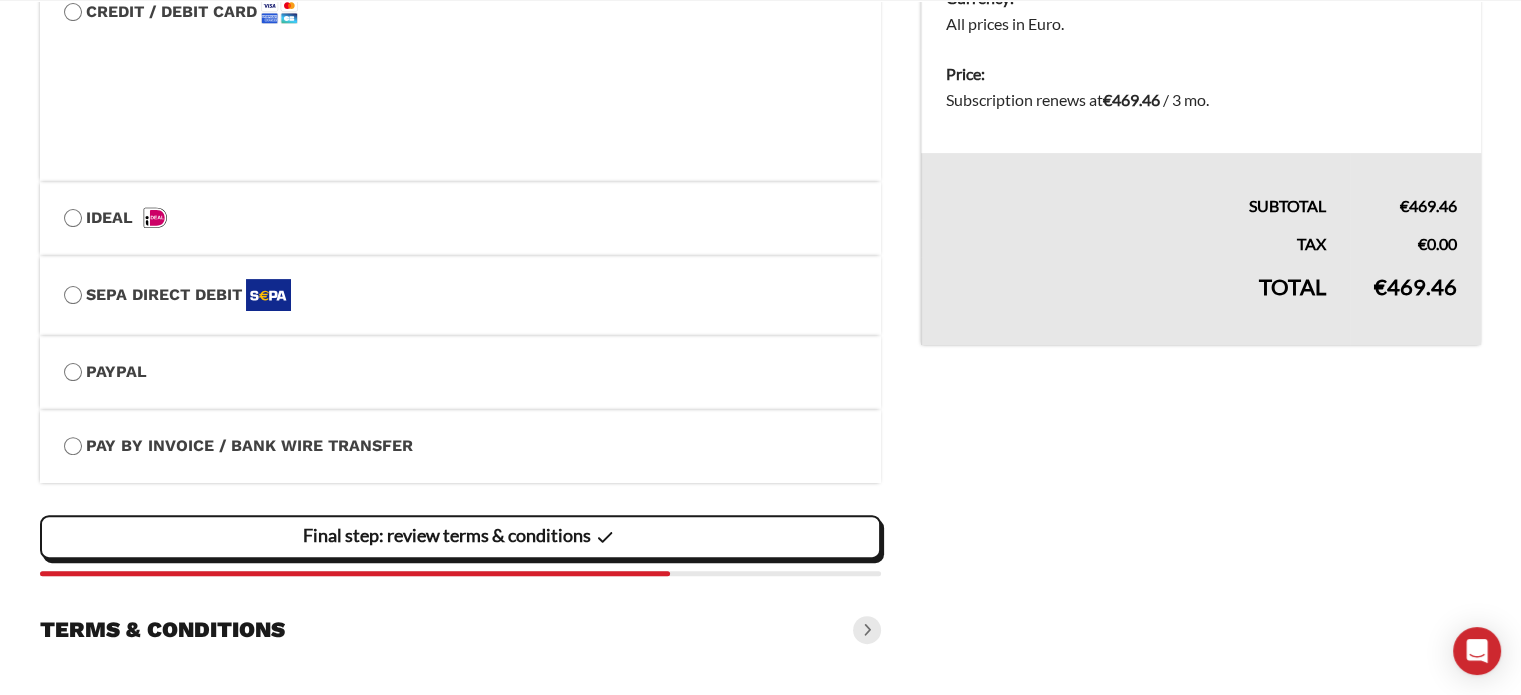 click on "Final step: review terms & conditions" at bounding box center (460, 537) 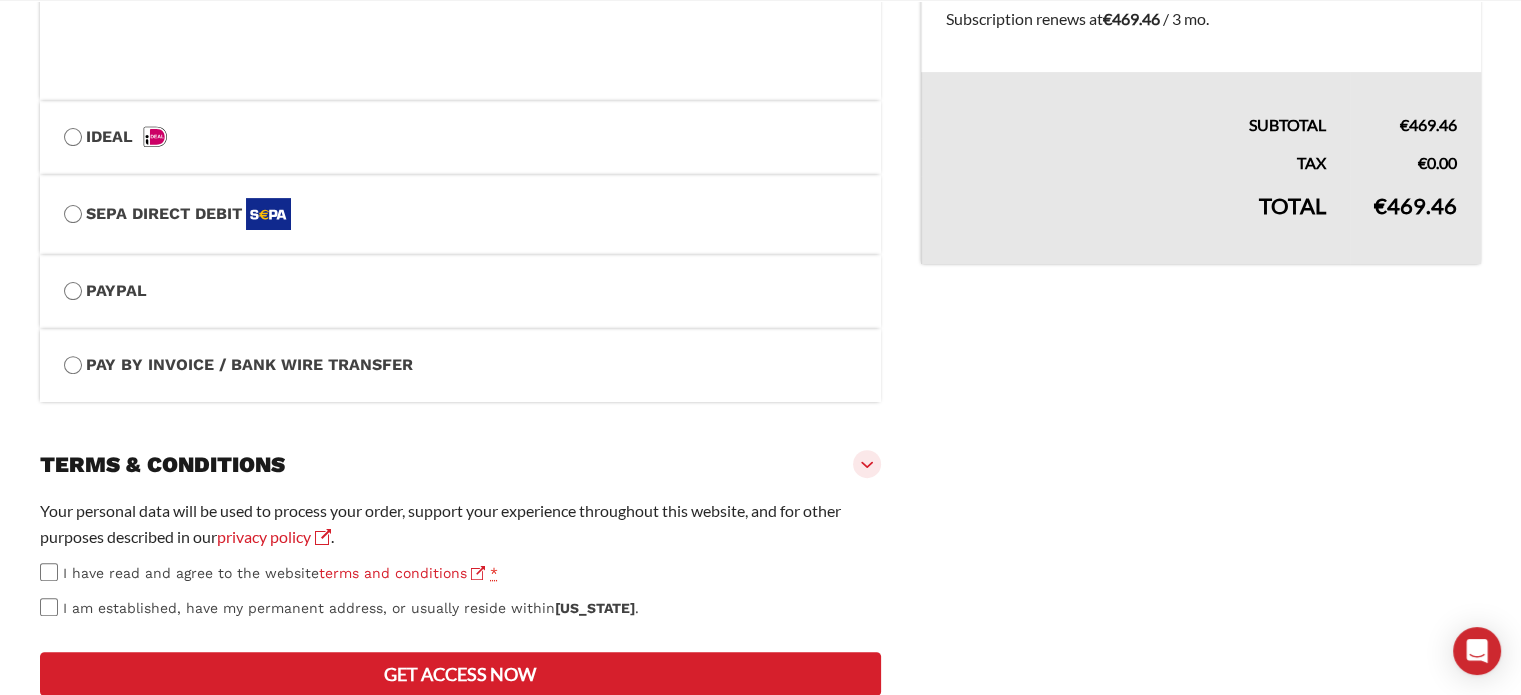 scroll, scrollTop: 659, scrollLeft: 0, axis: vertical 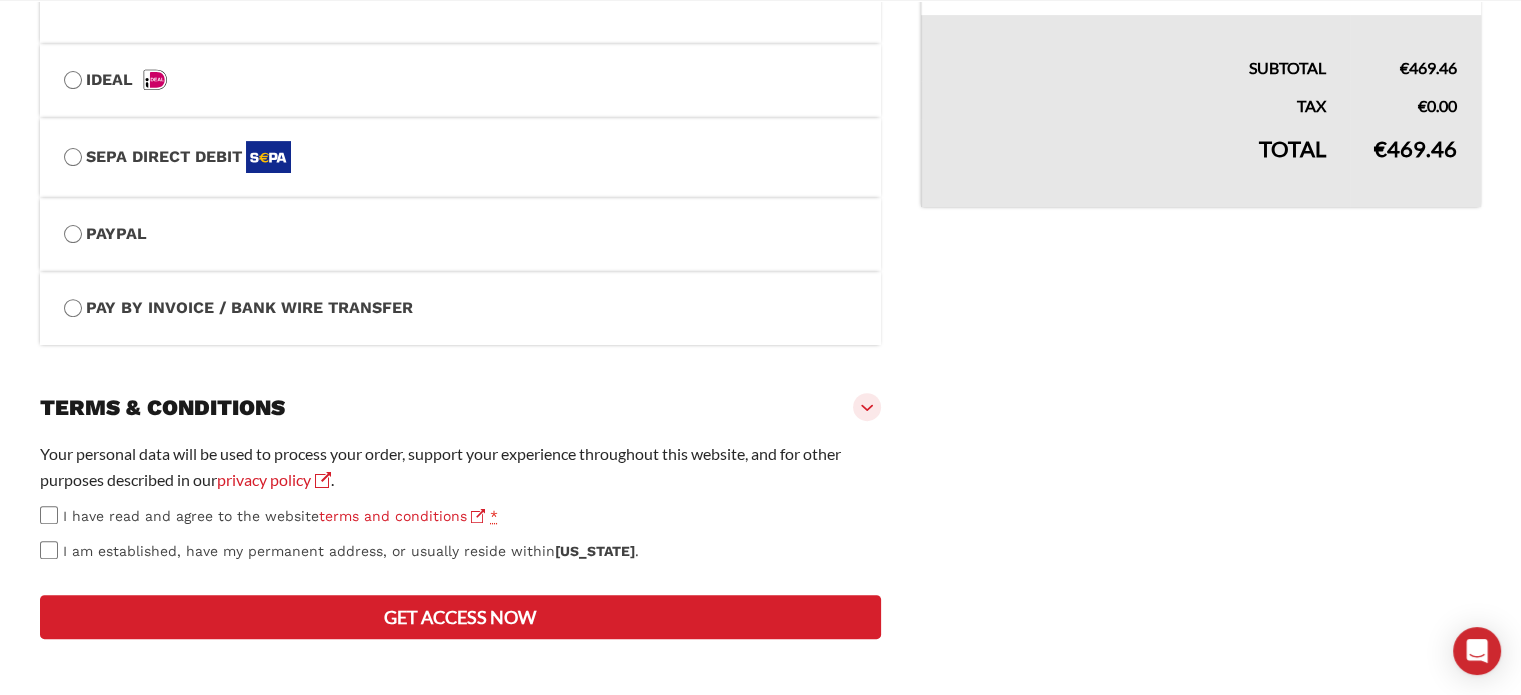 click on "I have read and agree to the website  terms and conditions   *" at bounding box center [460, 516] 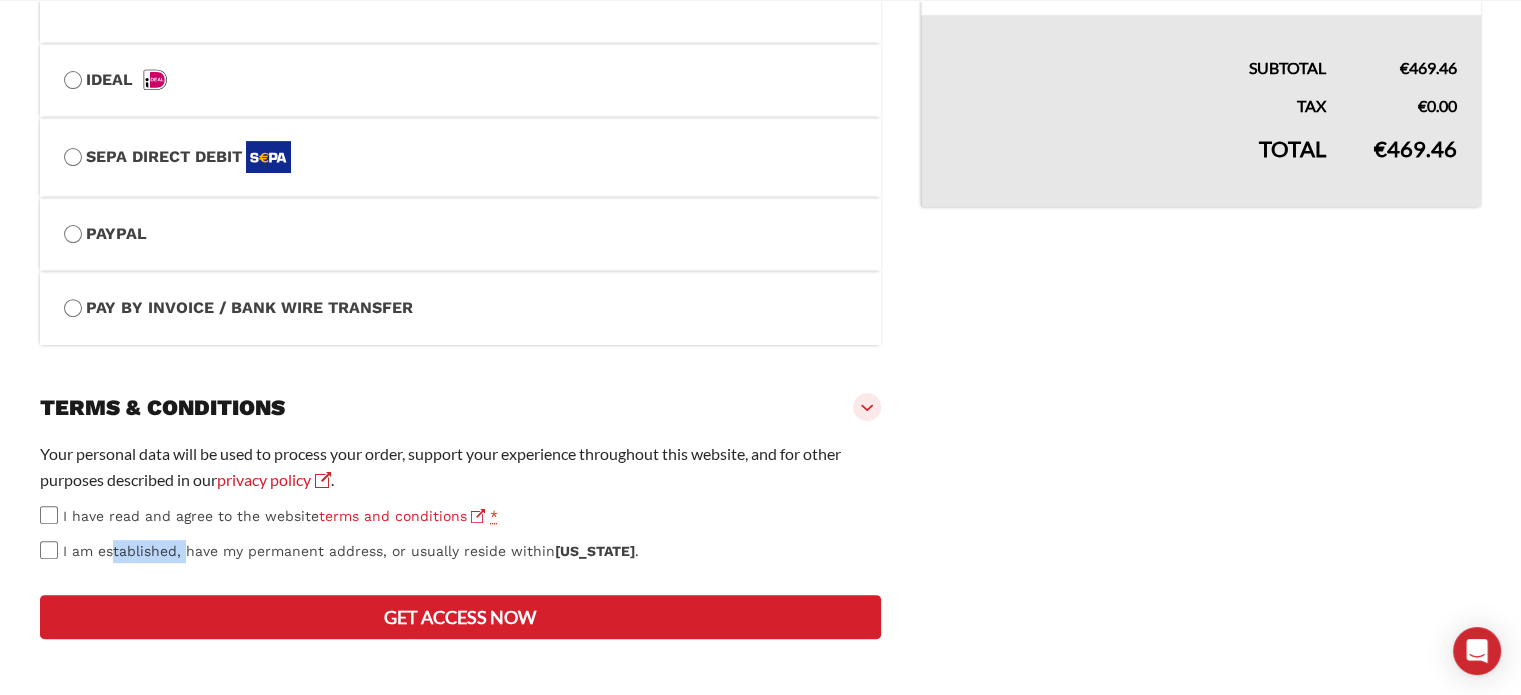 click on "I am established, have my permanent address, or usually reside within  [US_STATE] ." at bounding box center [351, 551] 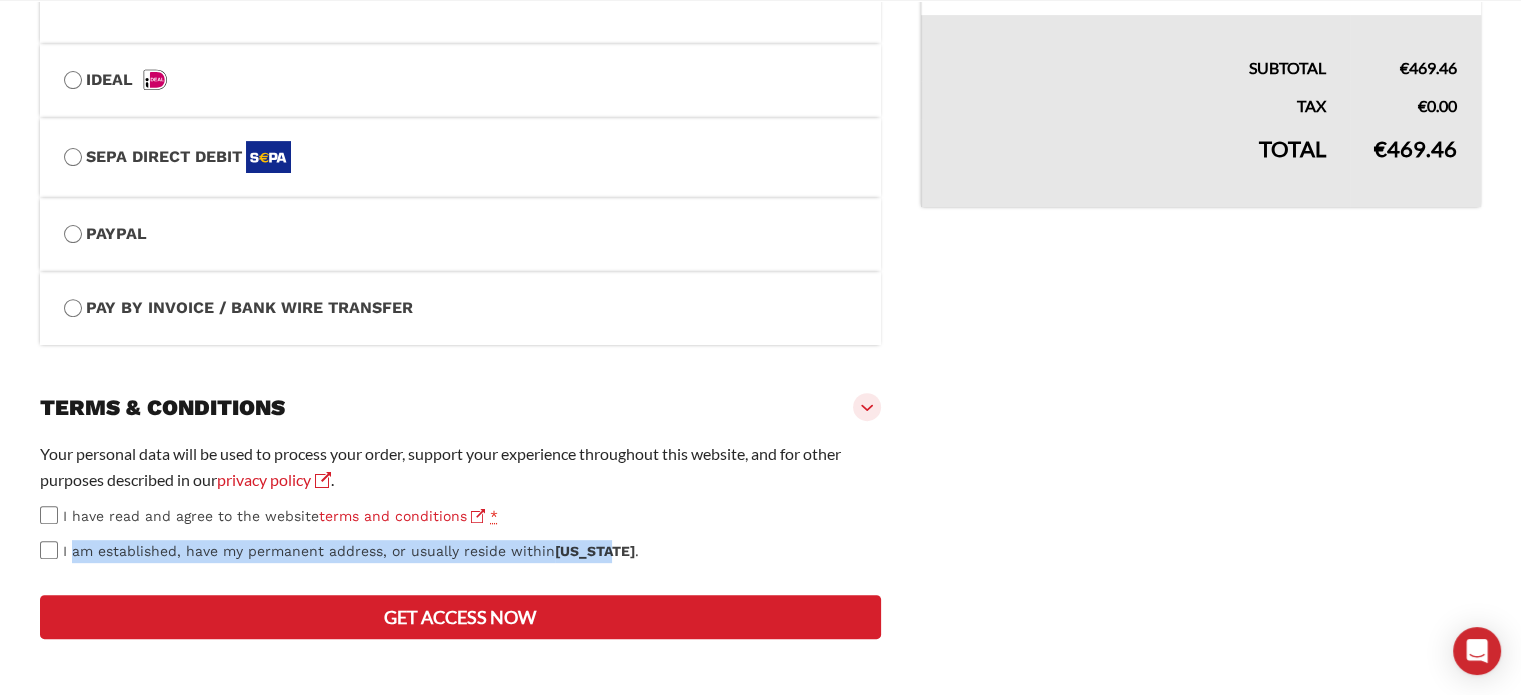 drag, startPoint x: 64, startPoint y: 551, endPoint x: 604, endPoint y: 557, distance: 540.0333 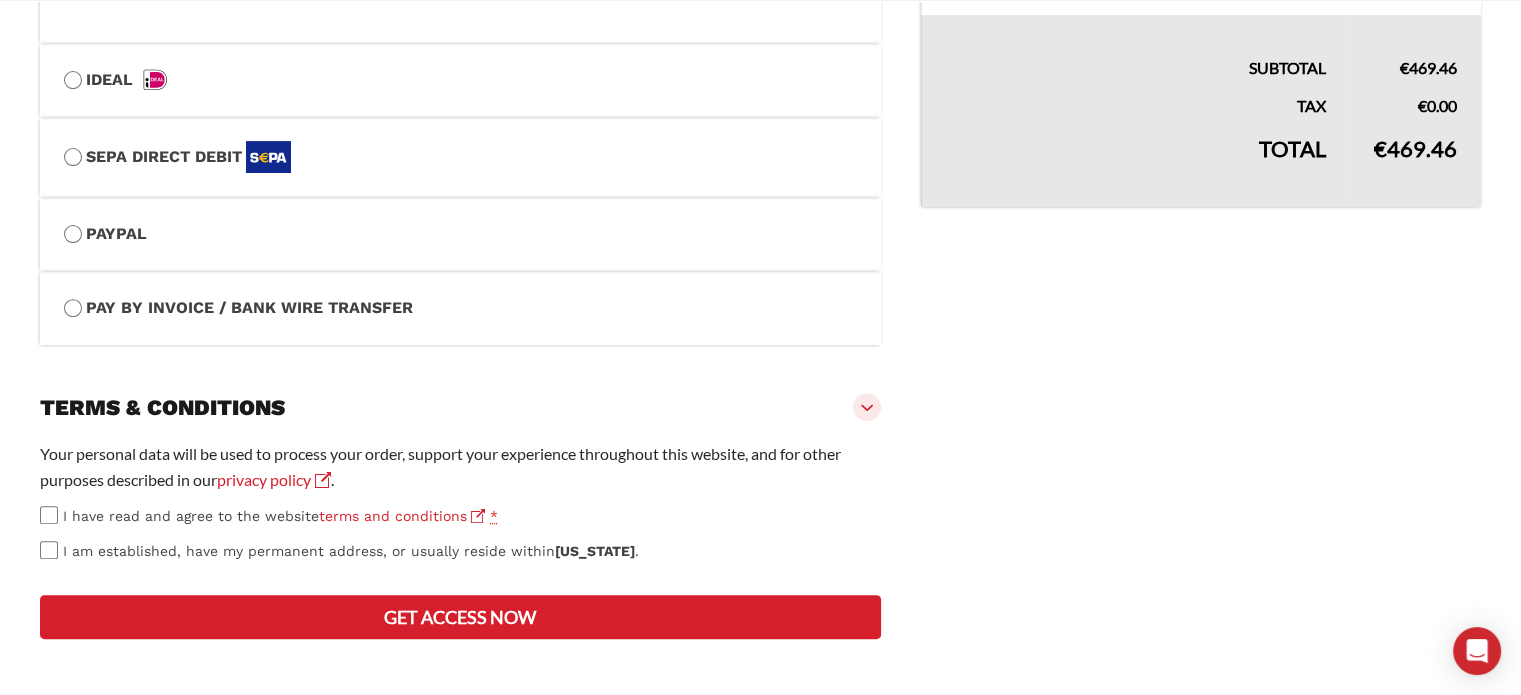 click on "Your product(s)
On-demand courses - Quarterly 						  × 1   (remove)
Description:
Subscription with access to on-demand courses for a single user. Cancel any time.
Currency:
All prices in Euro.
Price:
Subscription renews at  € 469.46    / 3 mo .
Subtotal
€ 469.46
Tax
€ 0.00
Total
€ 469.46" at bounding box center [1201, 132] 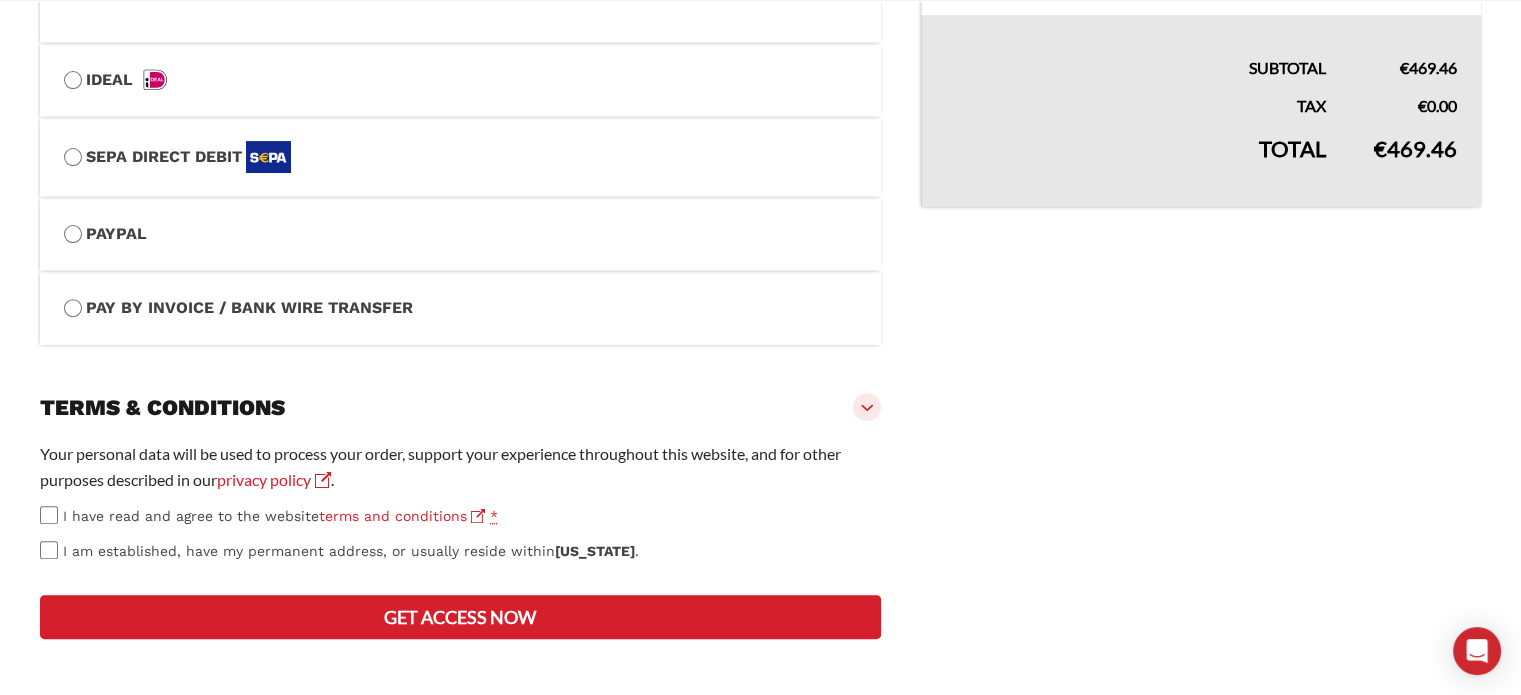 click on "Get access now" at bounding box center [460, 617] 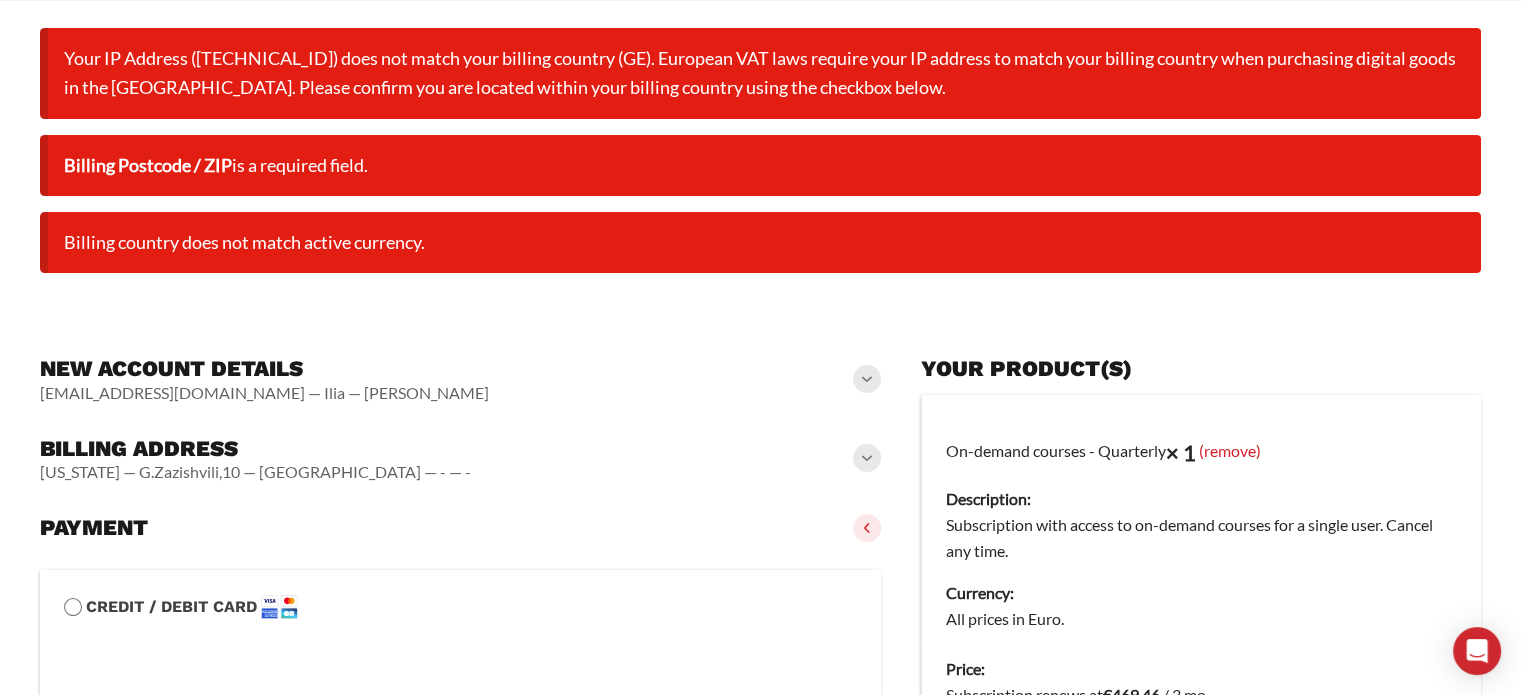 scroll, scrollTop: 156, scrollLeft: 0, axis: vertical 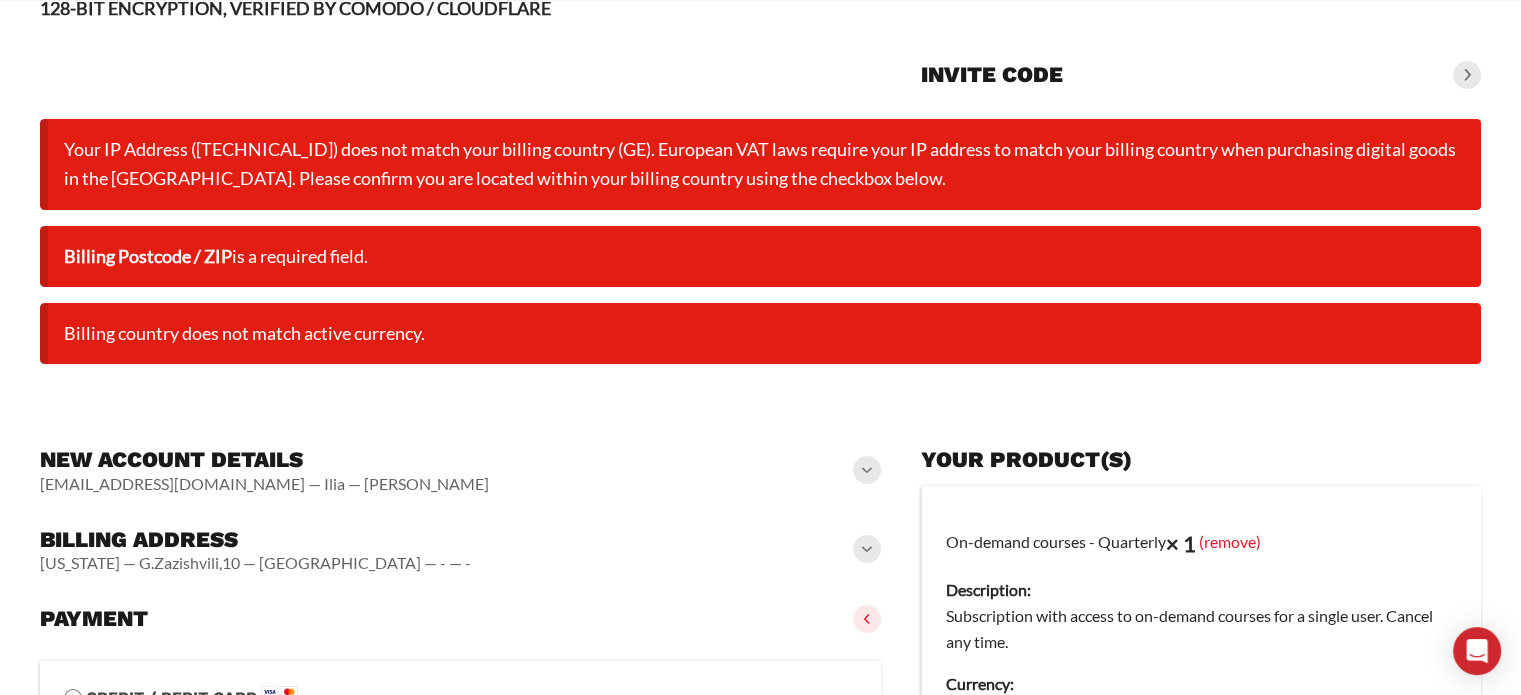 click on "**********" at bounding box center (760, 790) 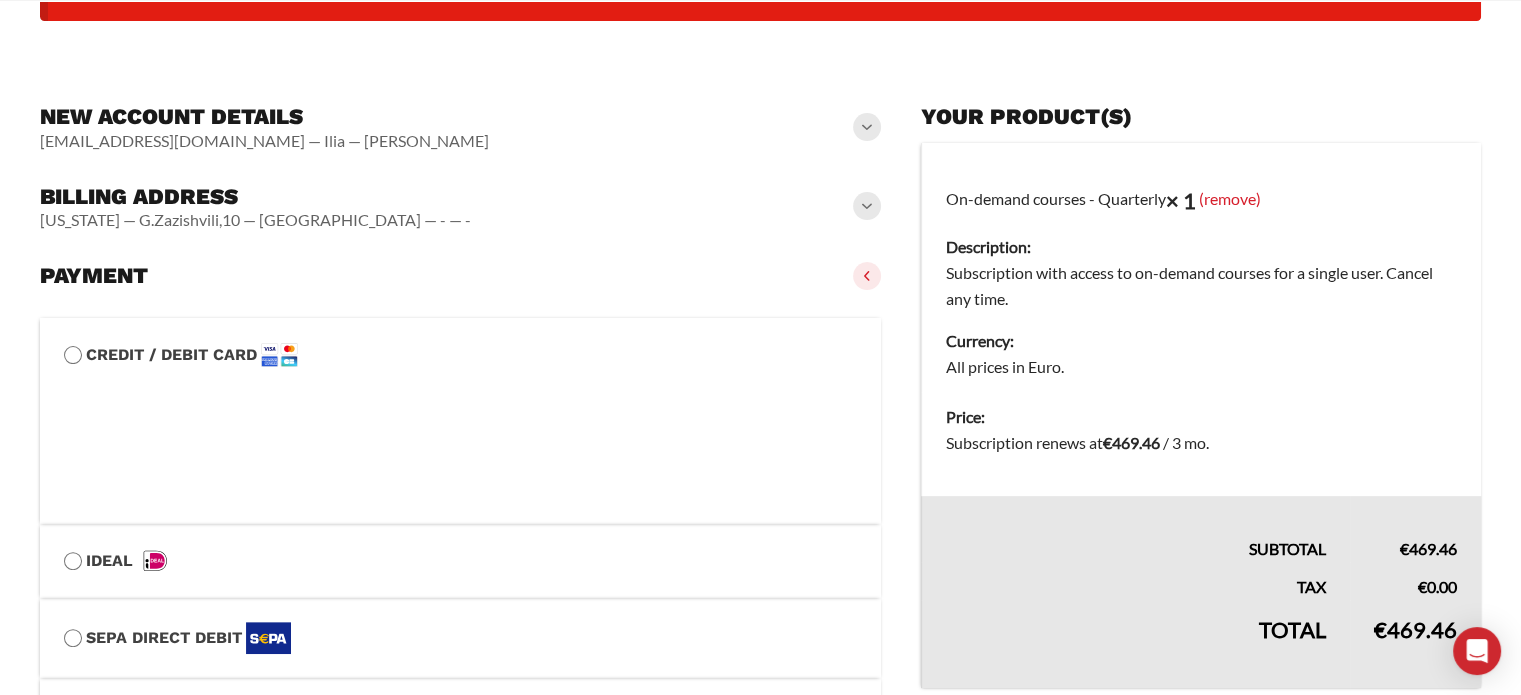 scroll, scrollTop: 500, scrollLeft: 0, axis: vertical 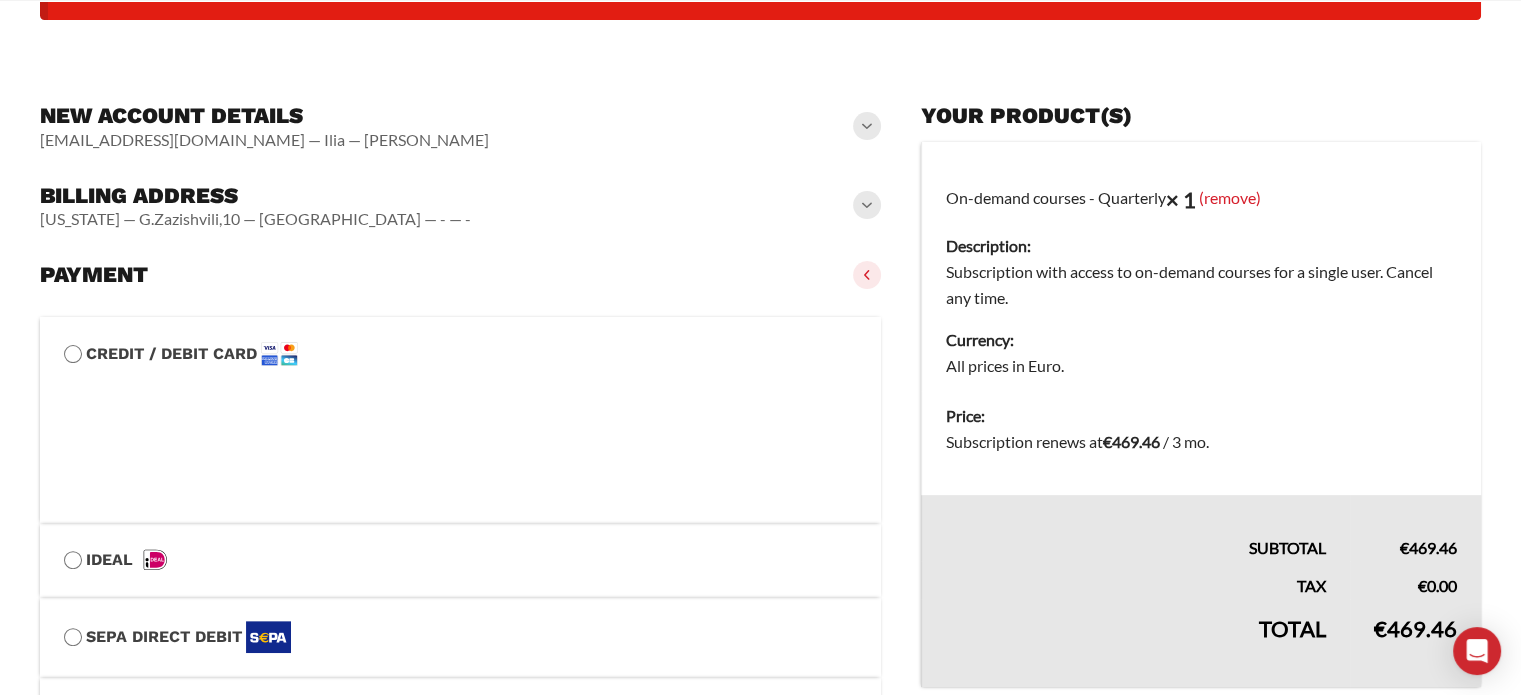 click 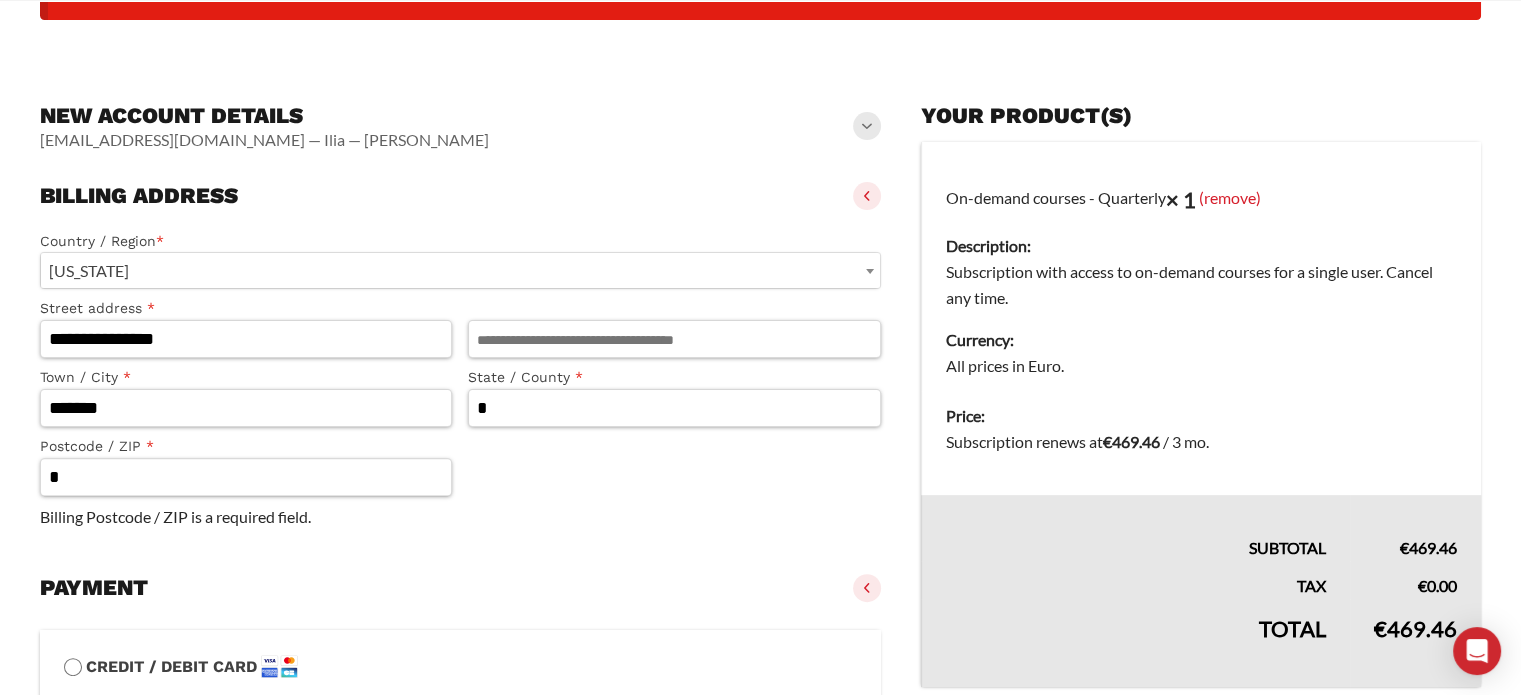click on "[US_STATE]" at bounding box center (460, 270) 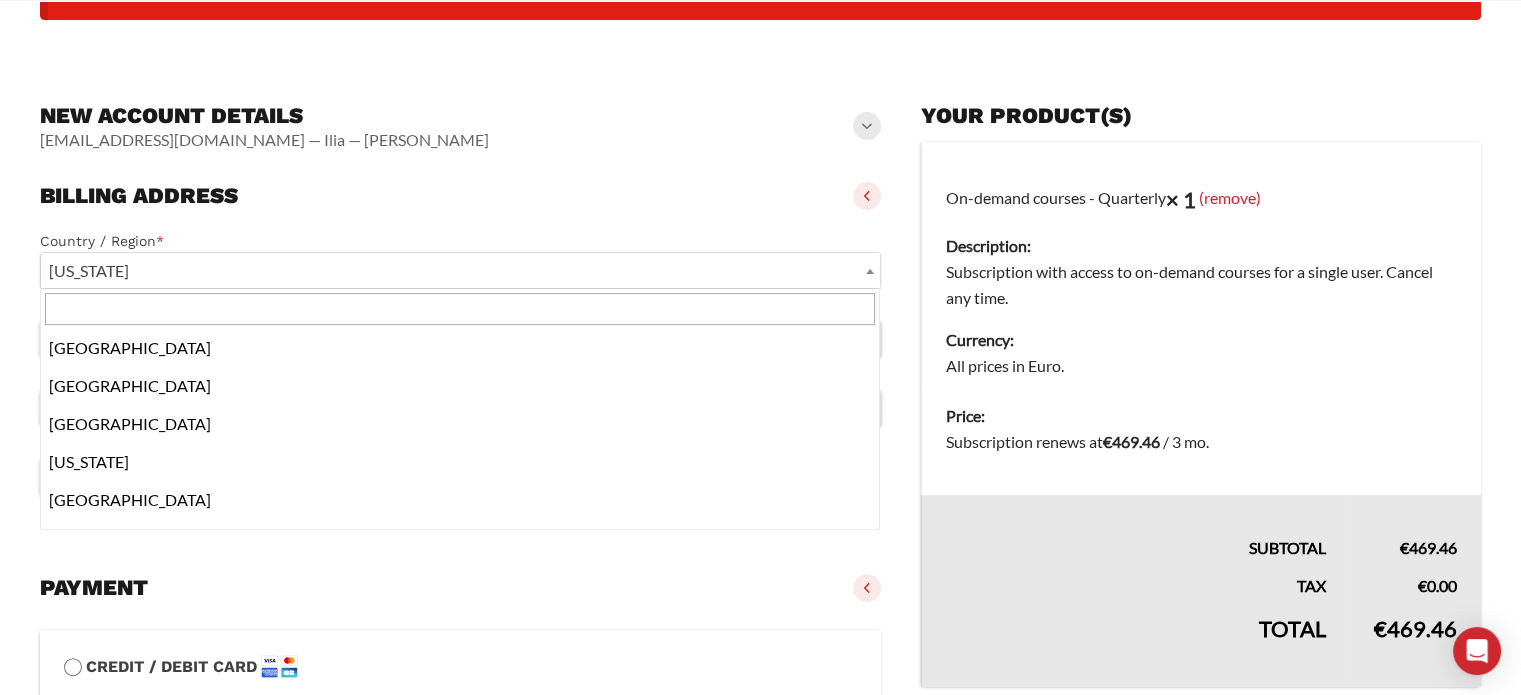scroll, scrollTop: 3002, scrollLeft: 0, axis: vertical 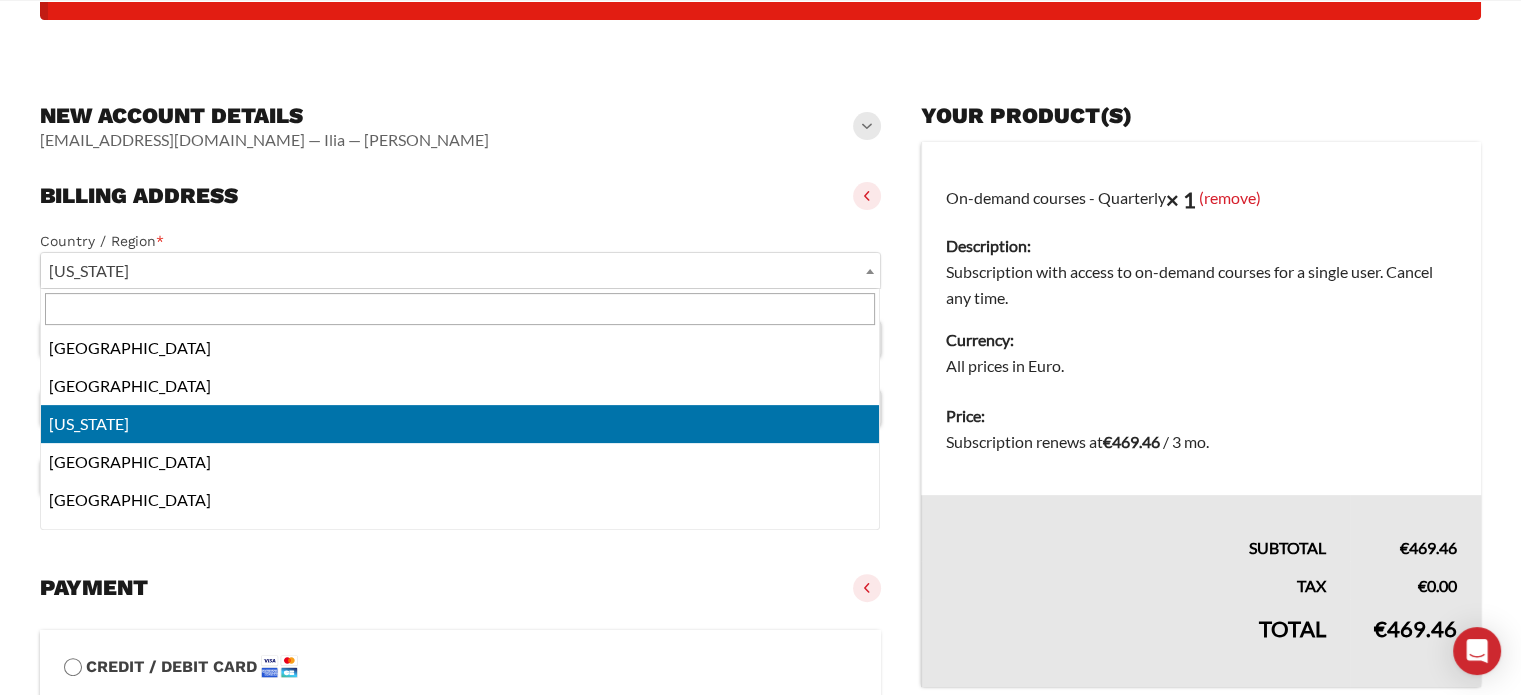 click at bounding box center [460, 309] 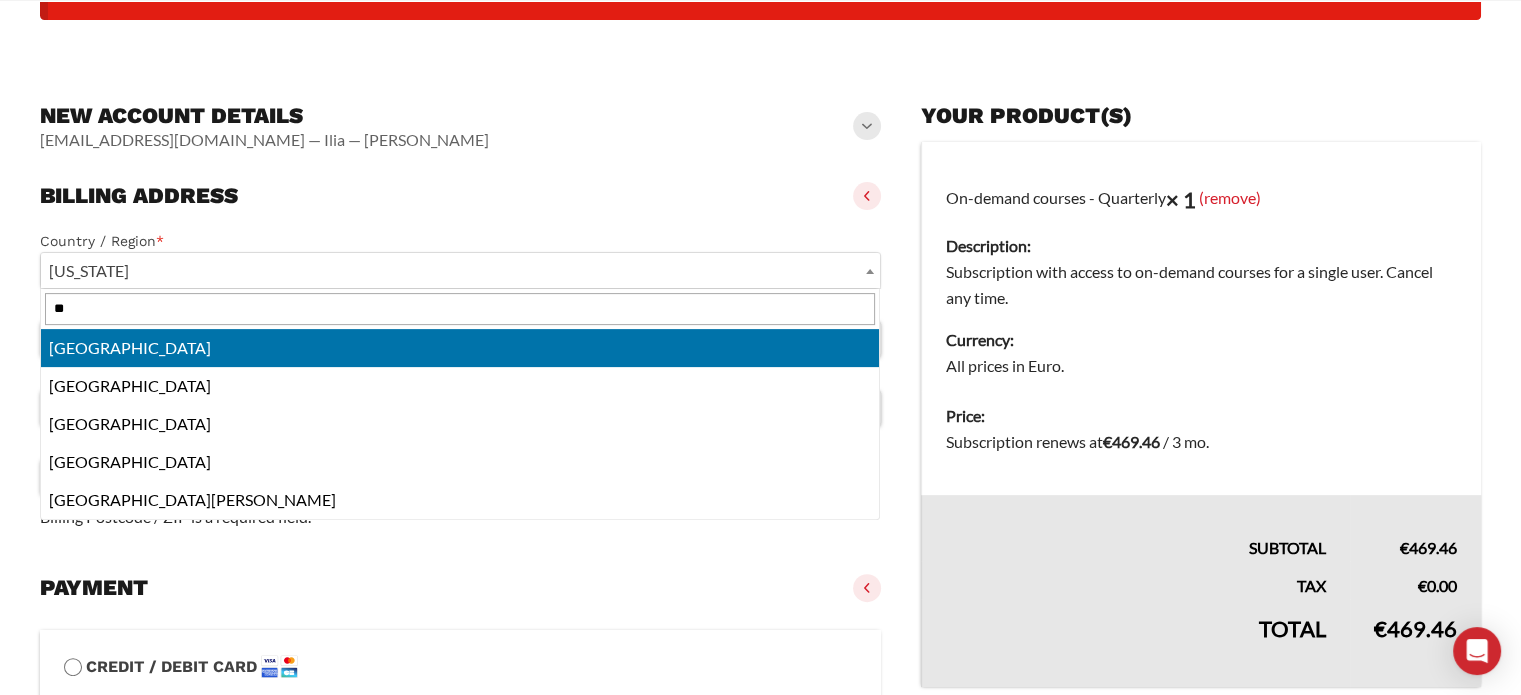 scroll, scrollTop: 0, scrollLeft: 0, axis: both 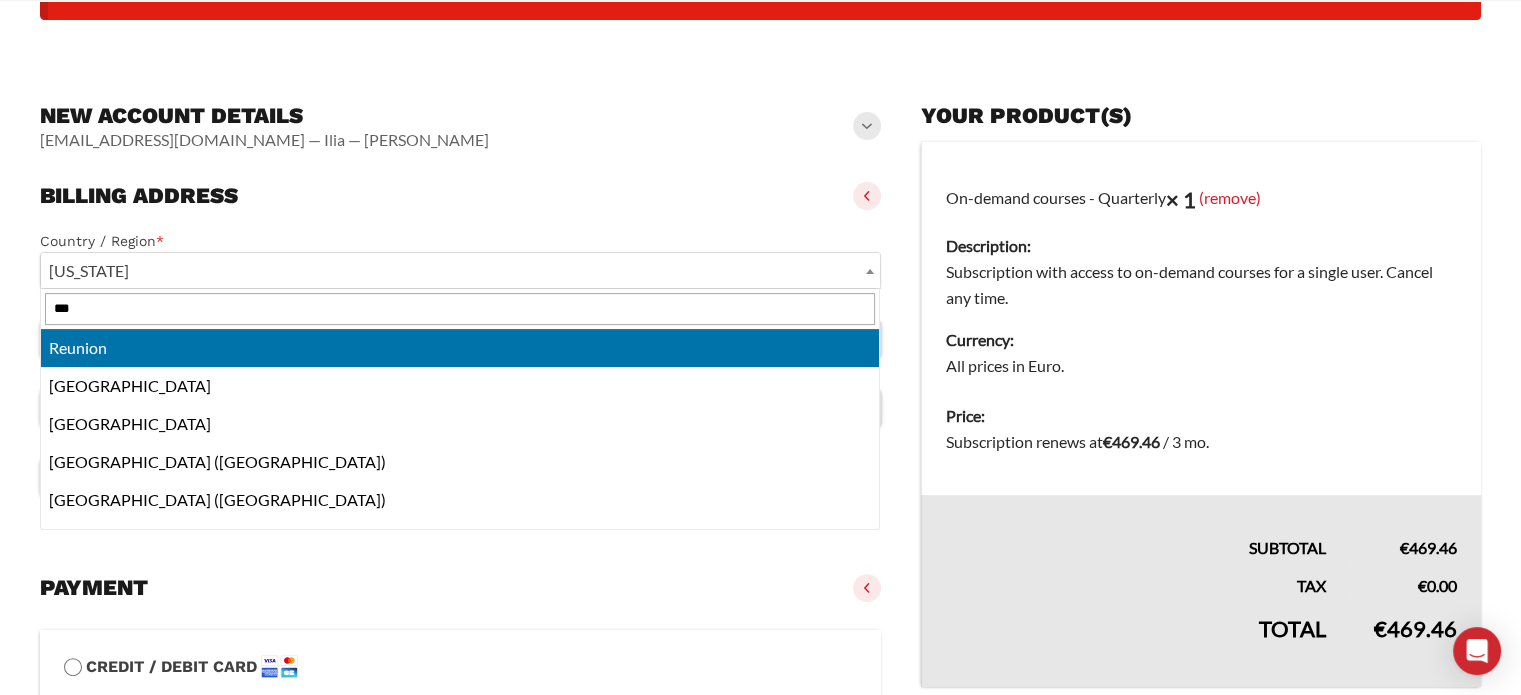 type on "***" 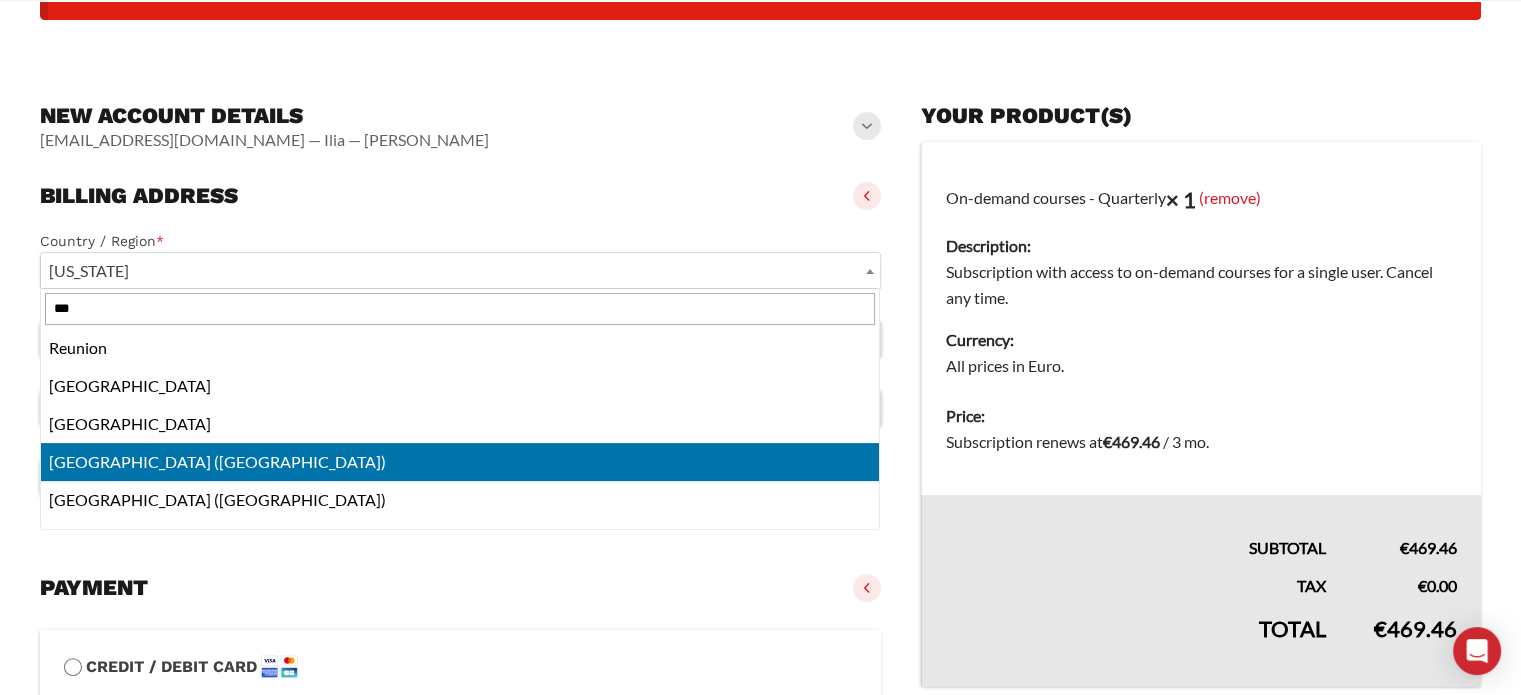 select on "**" 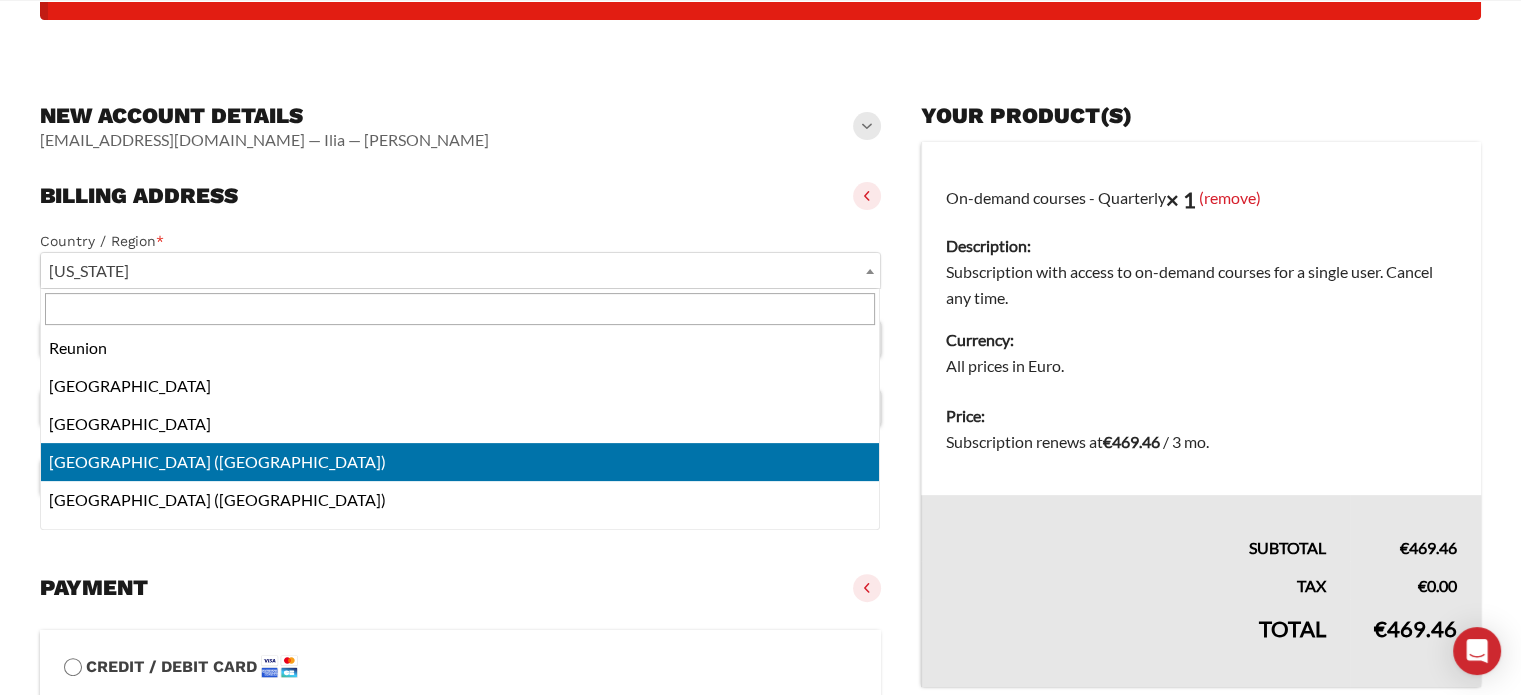select on "**" 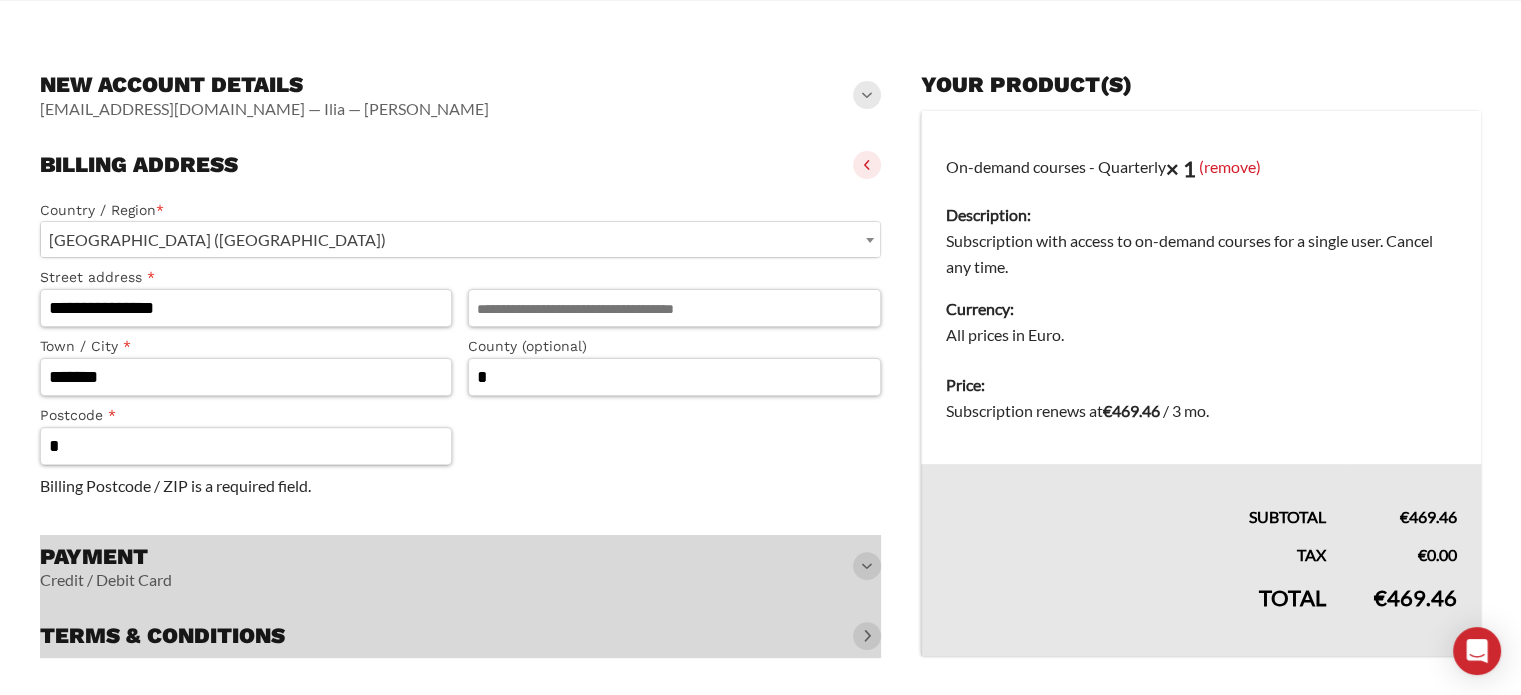 scroll, scrollTop: 544, scrollLeft: 0, axis: vertical 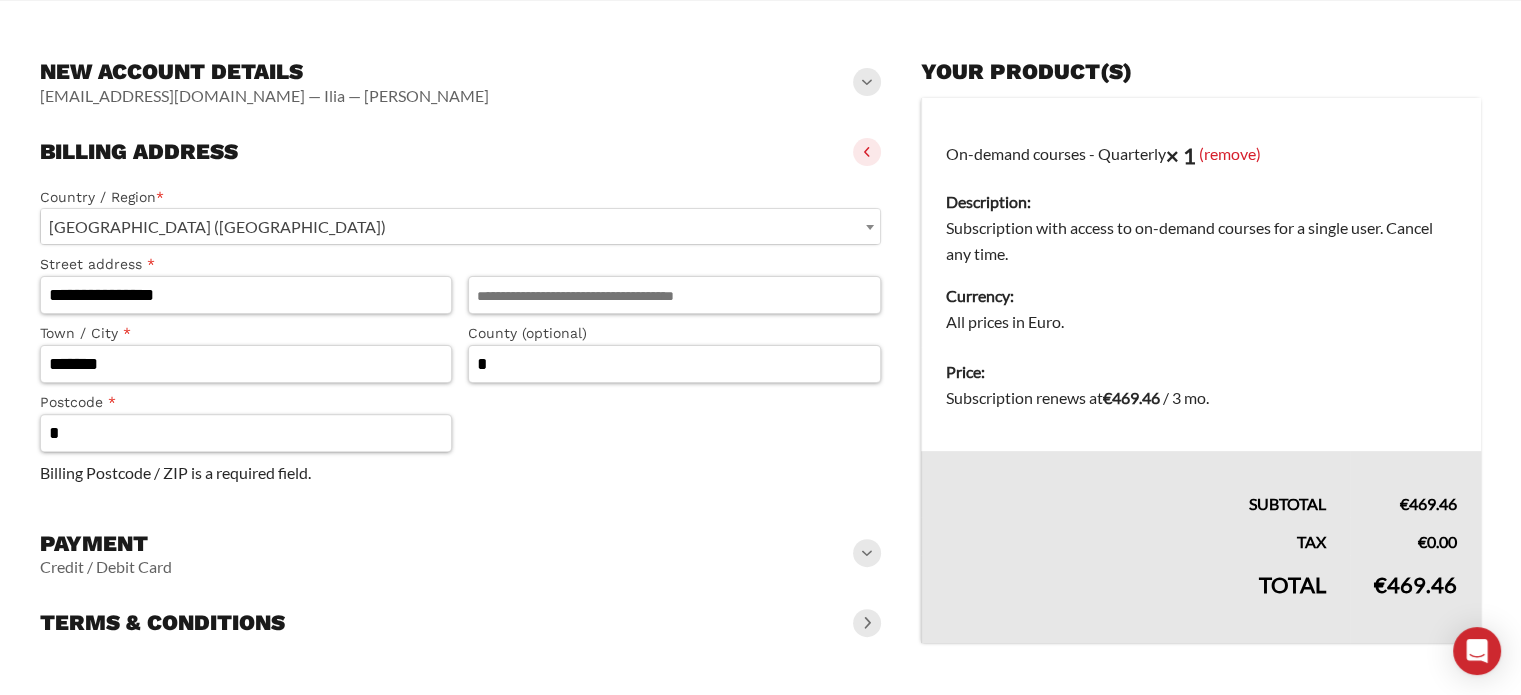 click on "[GEOGRAPHIC_DATA] ([GEOGRAPHIC_DATA])" at bounding box center (460, 226) 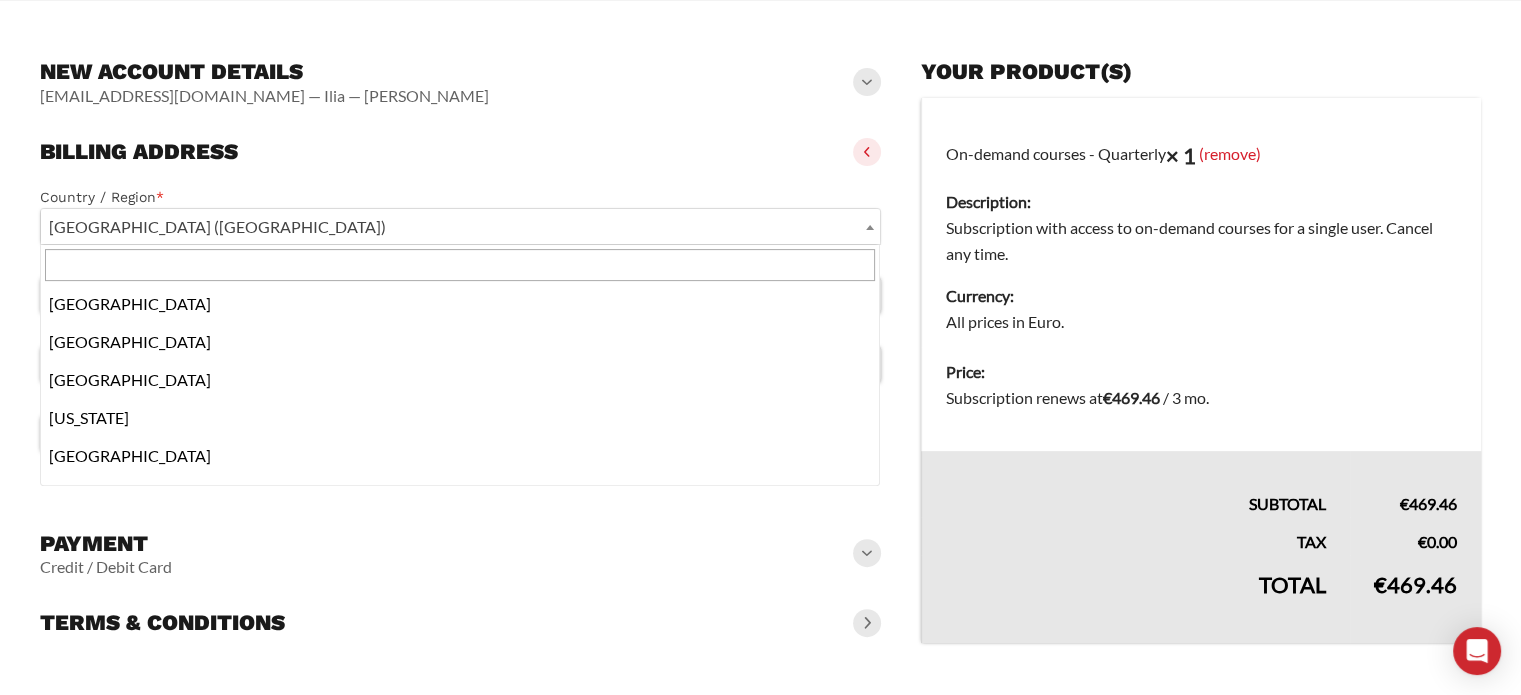 scroll, scrollTop: 8626, scrollLeft: 0, axis: vertical 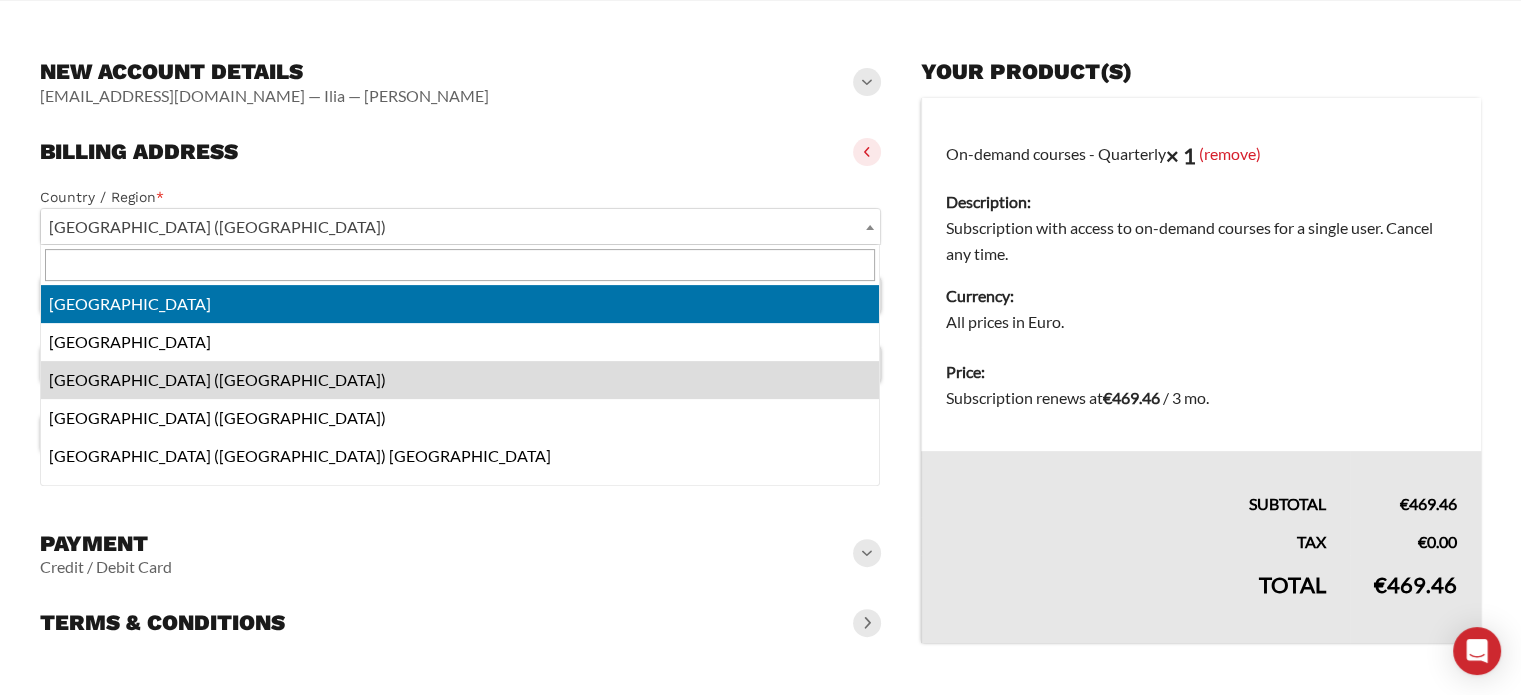 click at bounding box center (460, 265) 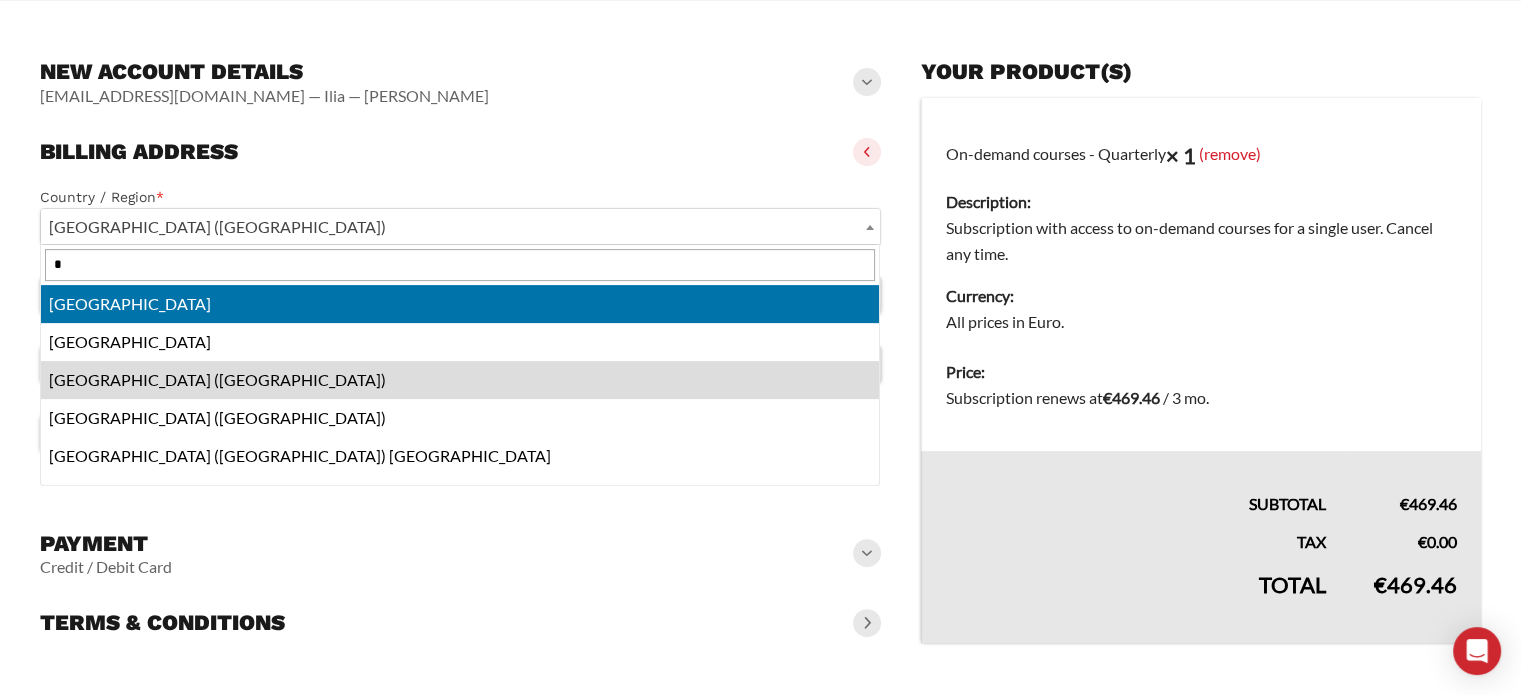 scroll, scrollTop: 0, scrollLeft: 0, axis: both 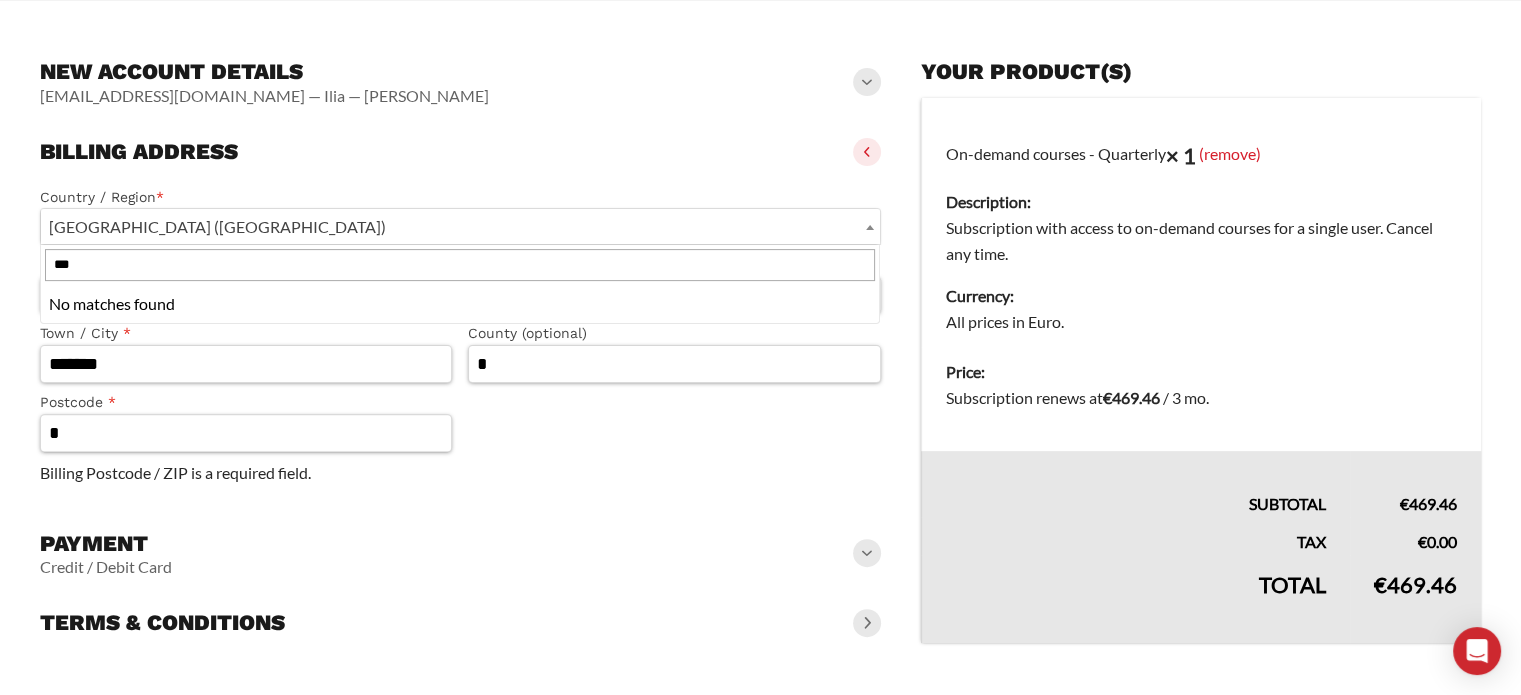 type on "***" 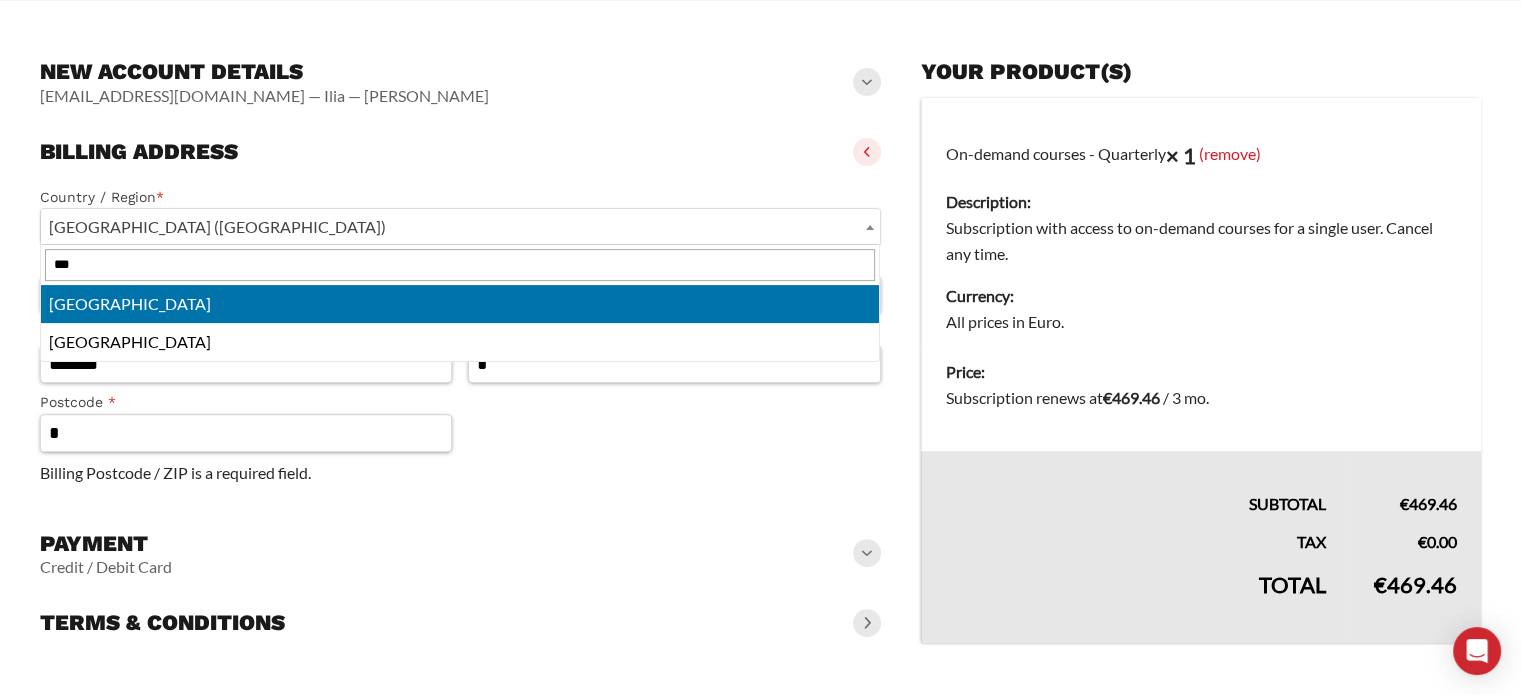 type 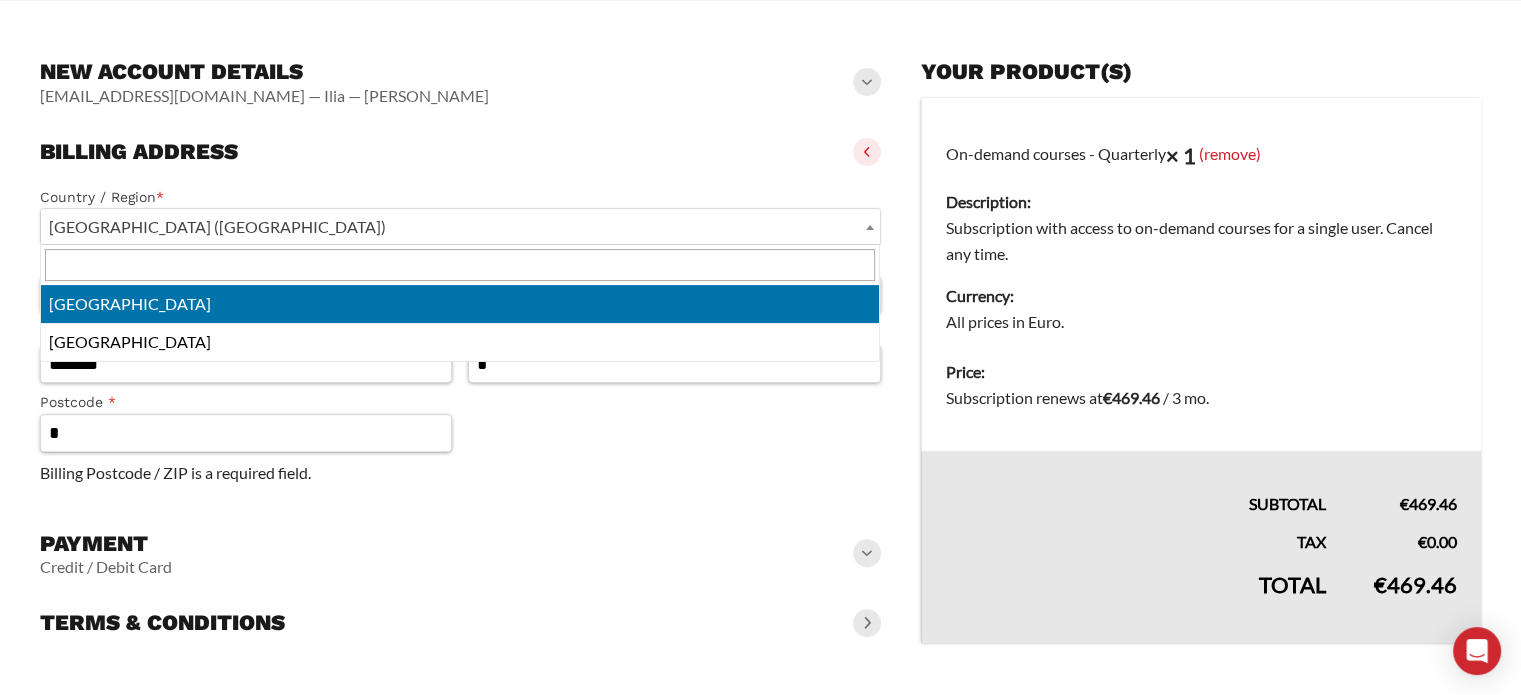 select on "**" 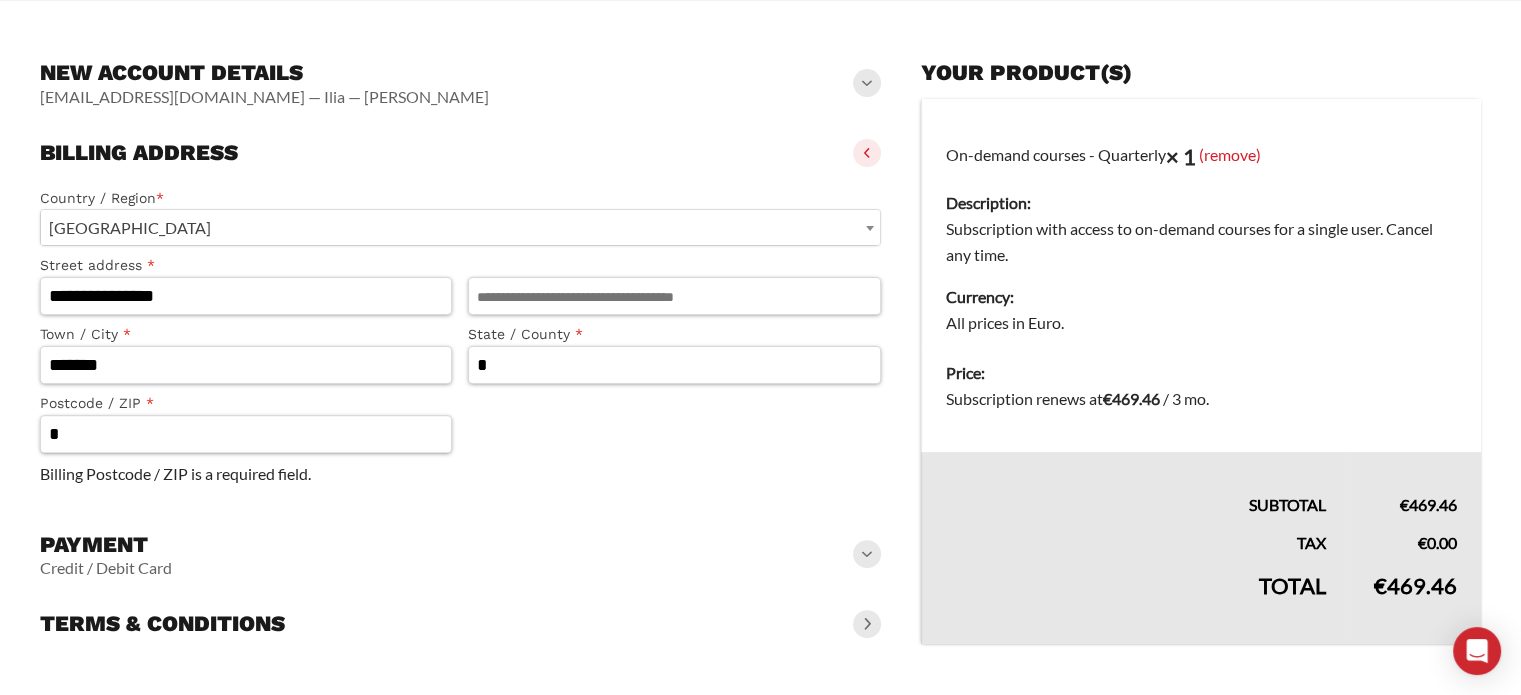 scroll, scrollTop: 544, scrollLeft: 0, axis: vertical 